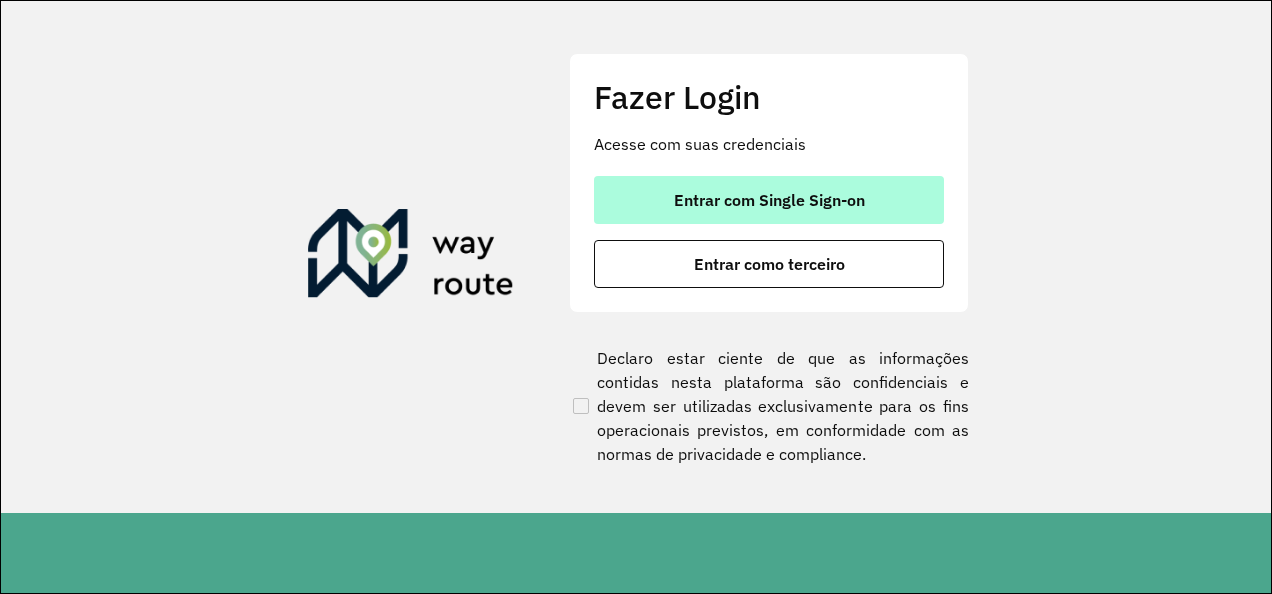scroll, scrollTop: 0, scrollLeft: 0, axis: both 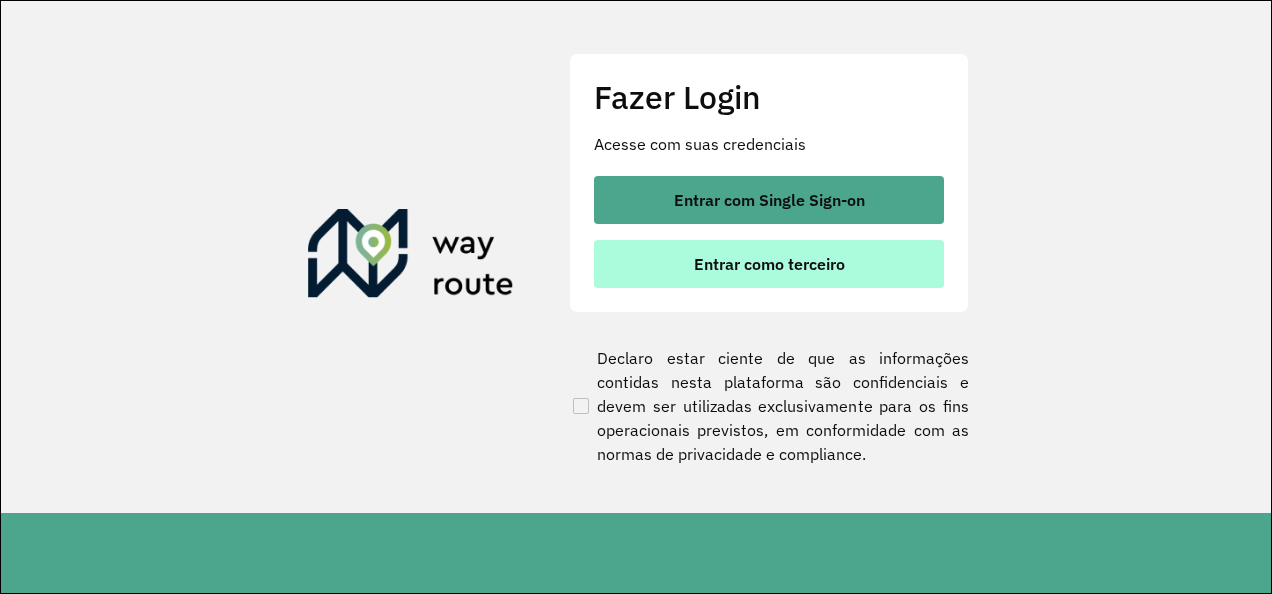 click on "Entrar como terceiro" at bounding box center [769, 264] 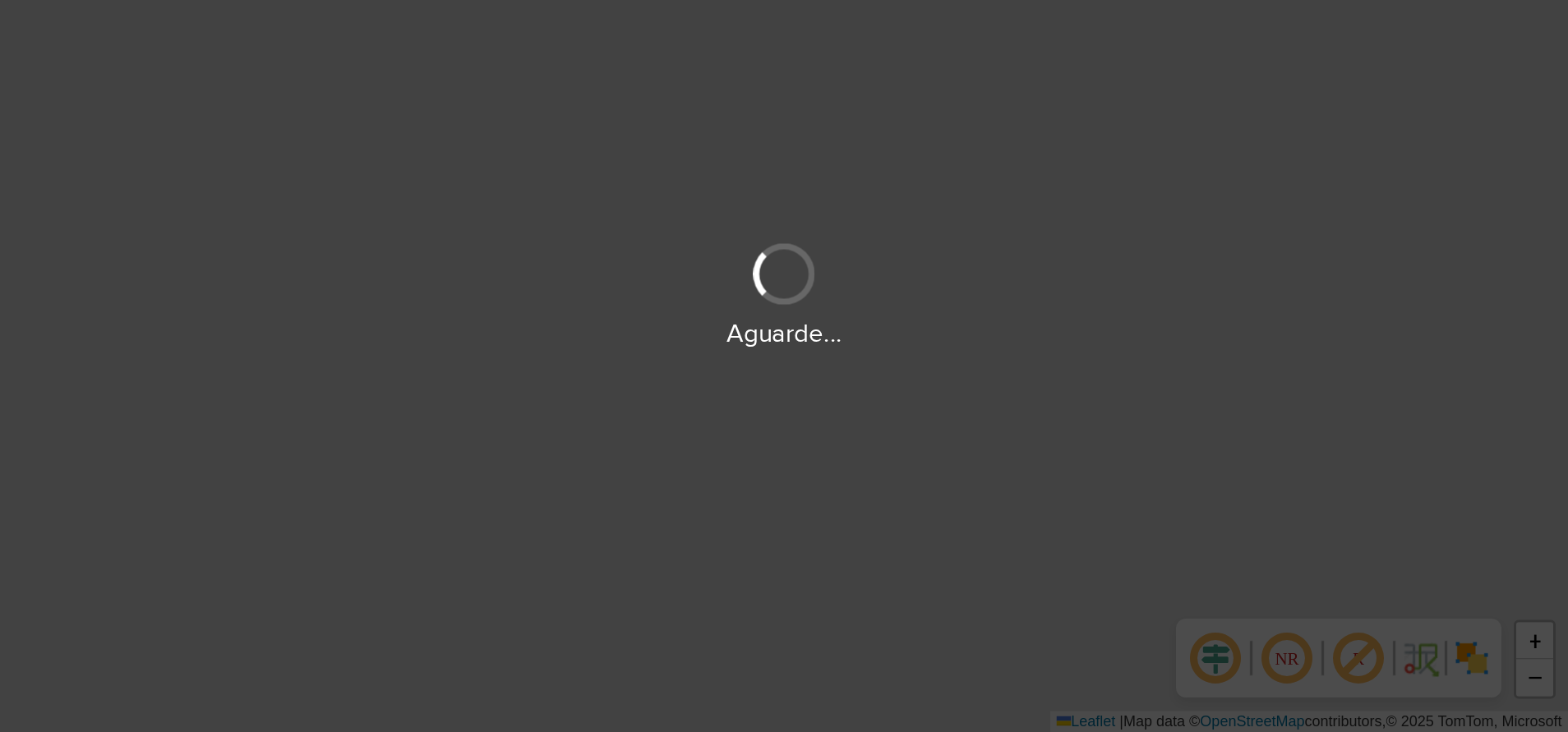 scroll, scrollTop: 0, scrollLeft: 0, axis: both 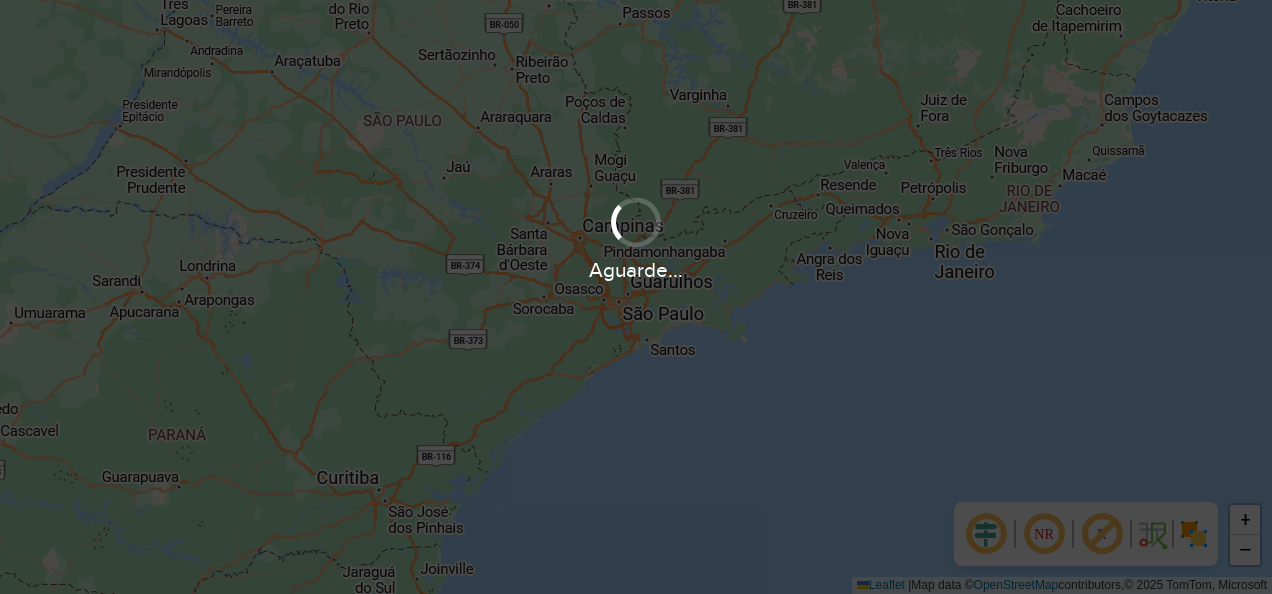 click on "Aguarde..." at bounding box center [636, 297] 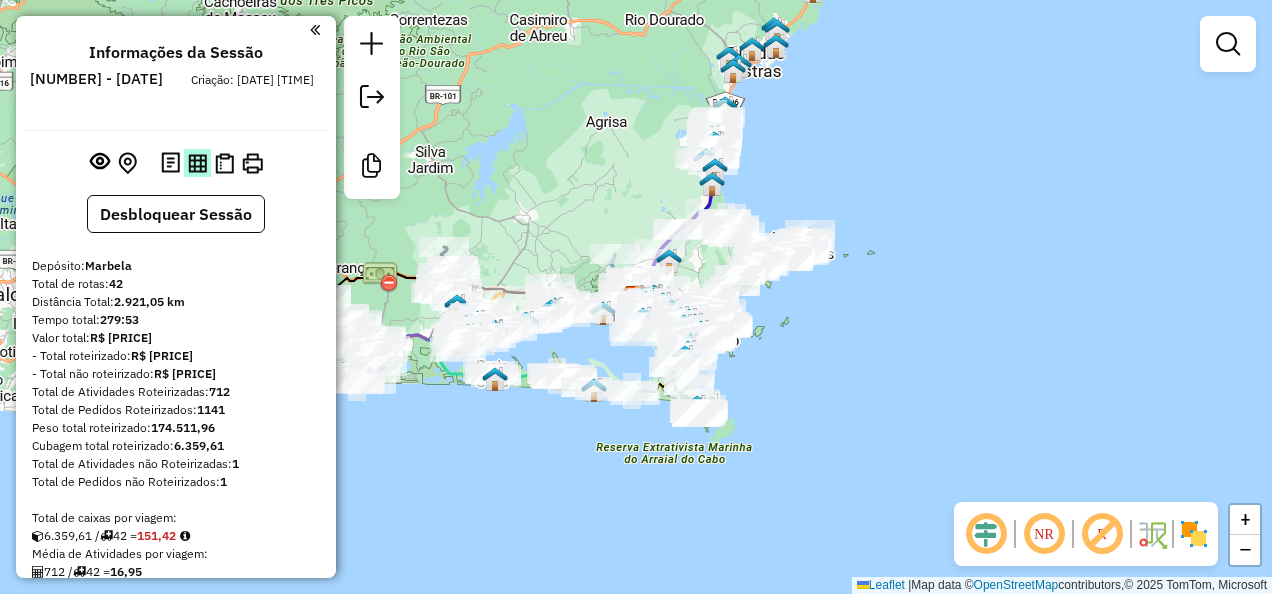 click at bounding box center [197, 163] 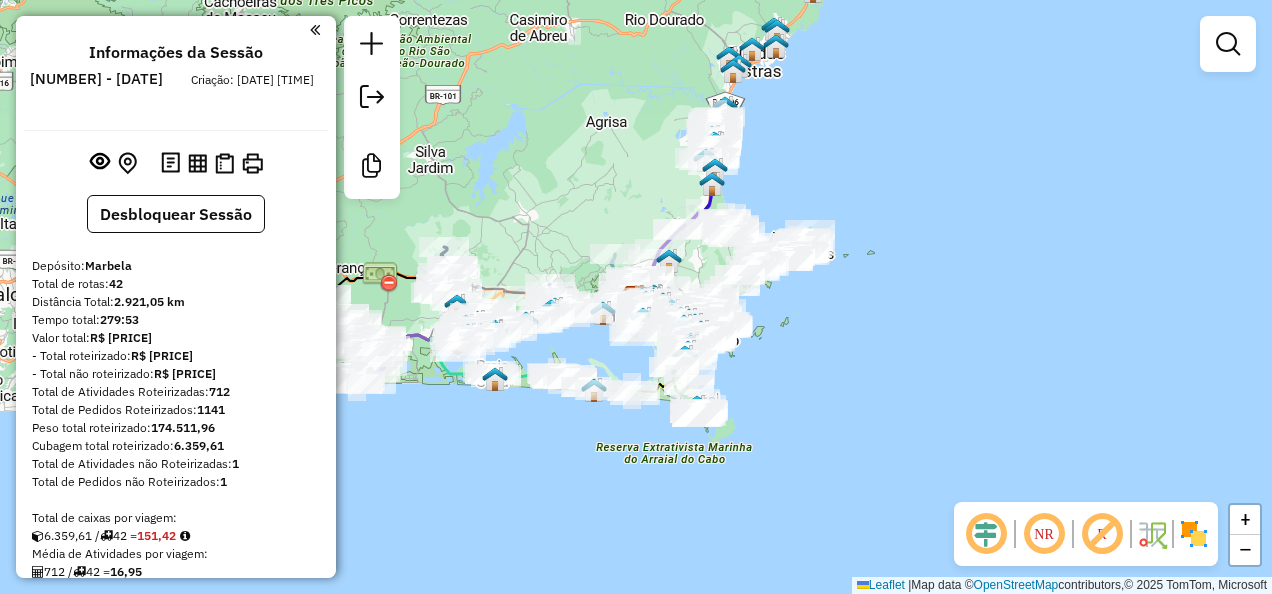 type 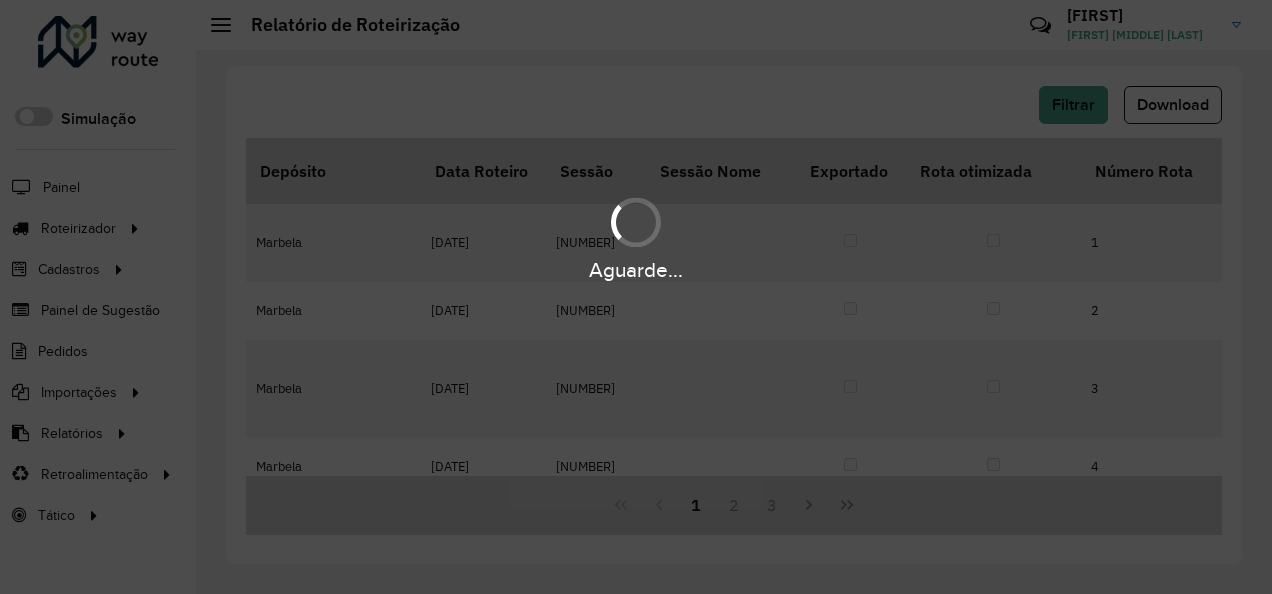 scroll, scrollTop: 0, scrollLeft: 0, axis: both 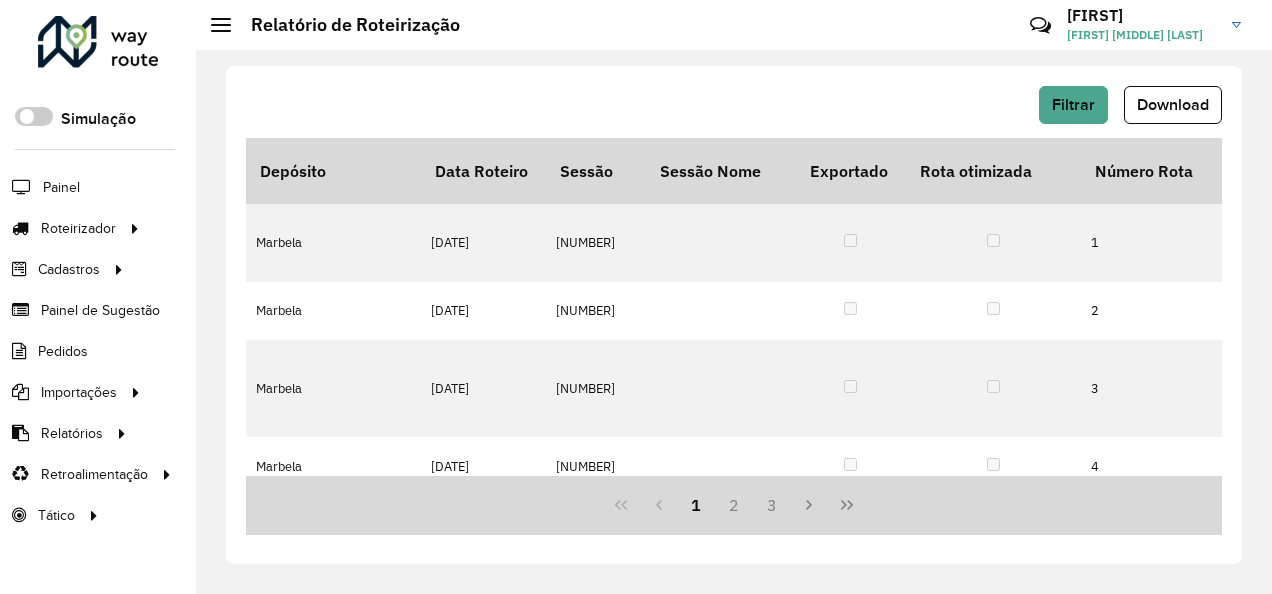 click on "Roteirizador AmbevTech Simulação Painel Roteirizador Entregas Vendas Cadastros Checkpoint Classificações de venda Cliente Condição de pagamento Consulta de setores Depósito Disponibilidade de veículos Fator tipo de produto Gabarito planner Grupo Rota Fator Tipo Produto Grupo de Depósito Grupo de rotas exclusiva Grupo de setores Jornada Jornada RN Layout integração Modelo Motorista Multi Depósito Painel de sugestão Parada Pedágio Perfil de Vendedor Ponto de apoio Ponto de apoio FAD Prioridade pedido Produto Restrição de Atendimento Planner Rodízio de placa Rota exclusiva FAD Rótulo Setor Setor Planner Tempo de parada de refeição Tipo de cliente Tipo de veículo Tipo de veículo RN Transportadora Usuário Vendedor Veículo Painel de Sugestão Pedidos Importações Classificação e volume de venda Clientes Fator tipo produto Gabarito planner Grade de atendimento Janela de atendimento Localização Pedidos Restrição de Atendimento Planner Tempo de espera Vendedor Veículos Relatórios Setor" 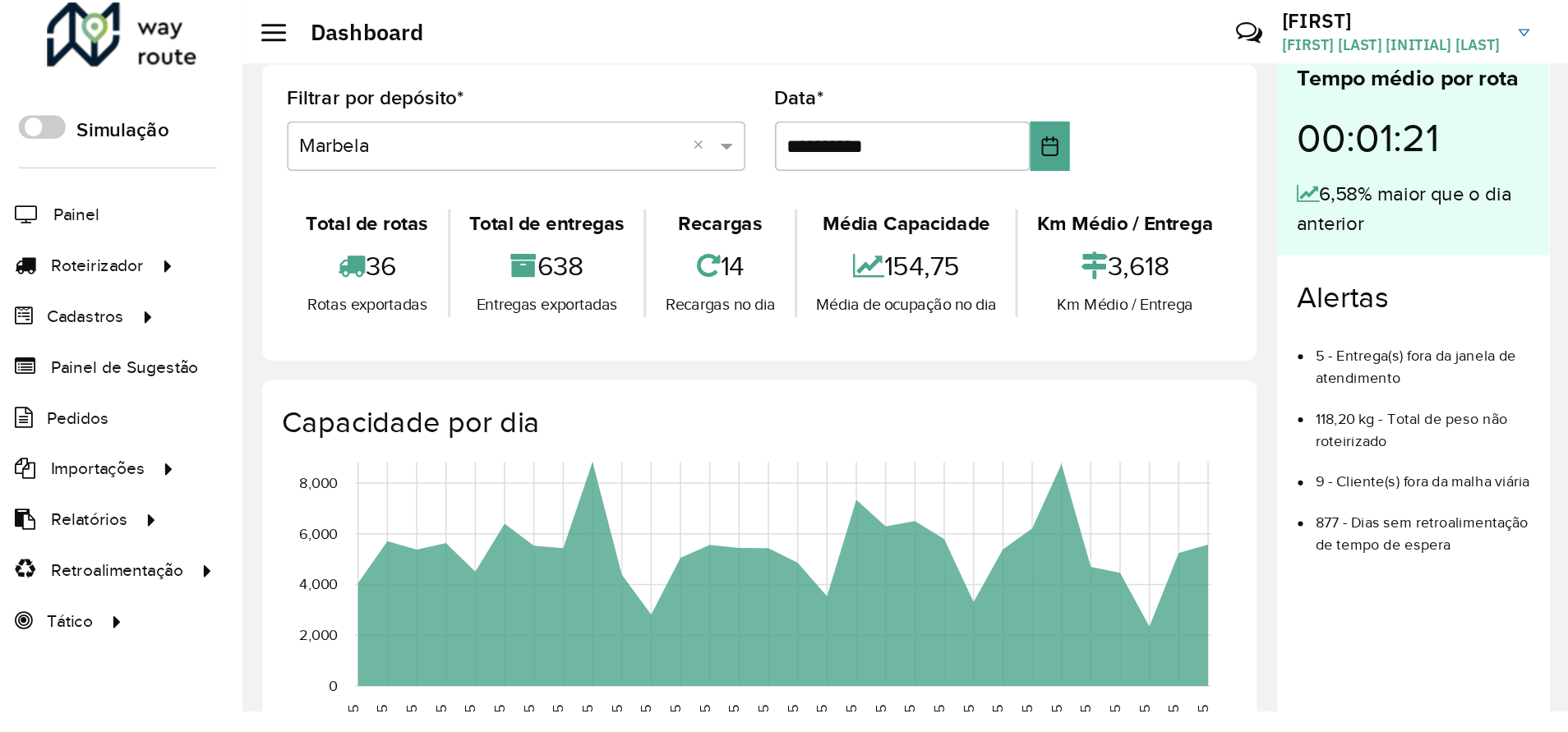 scroll, scrollTop: 0, scrollLeft: 0, axis: both 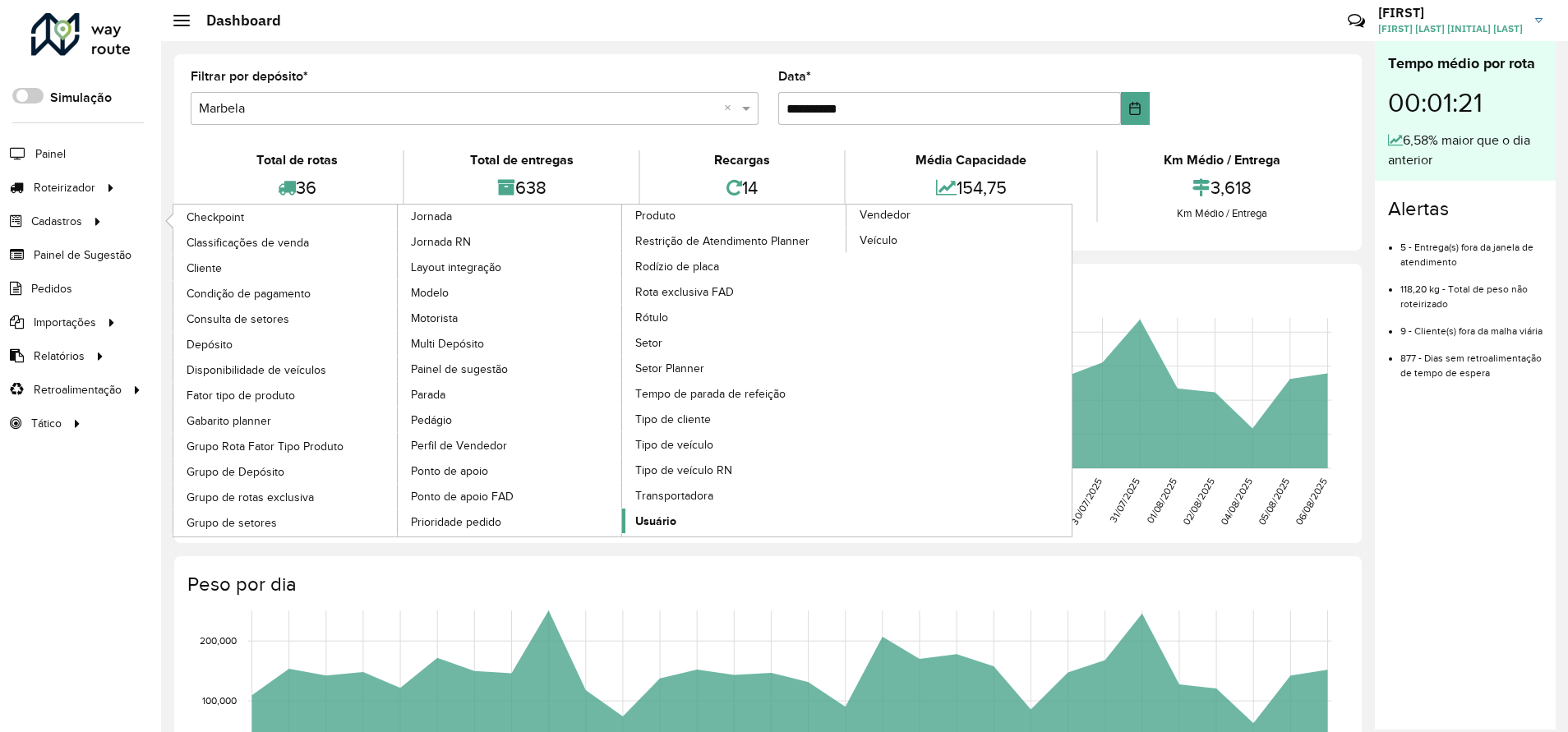 click on "Usuário" 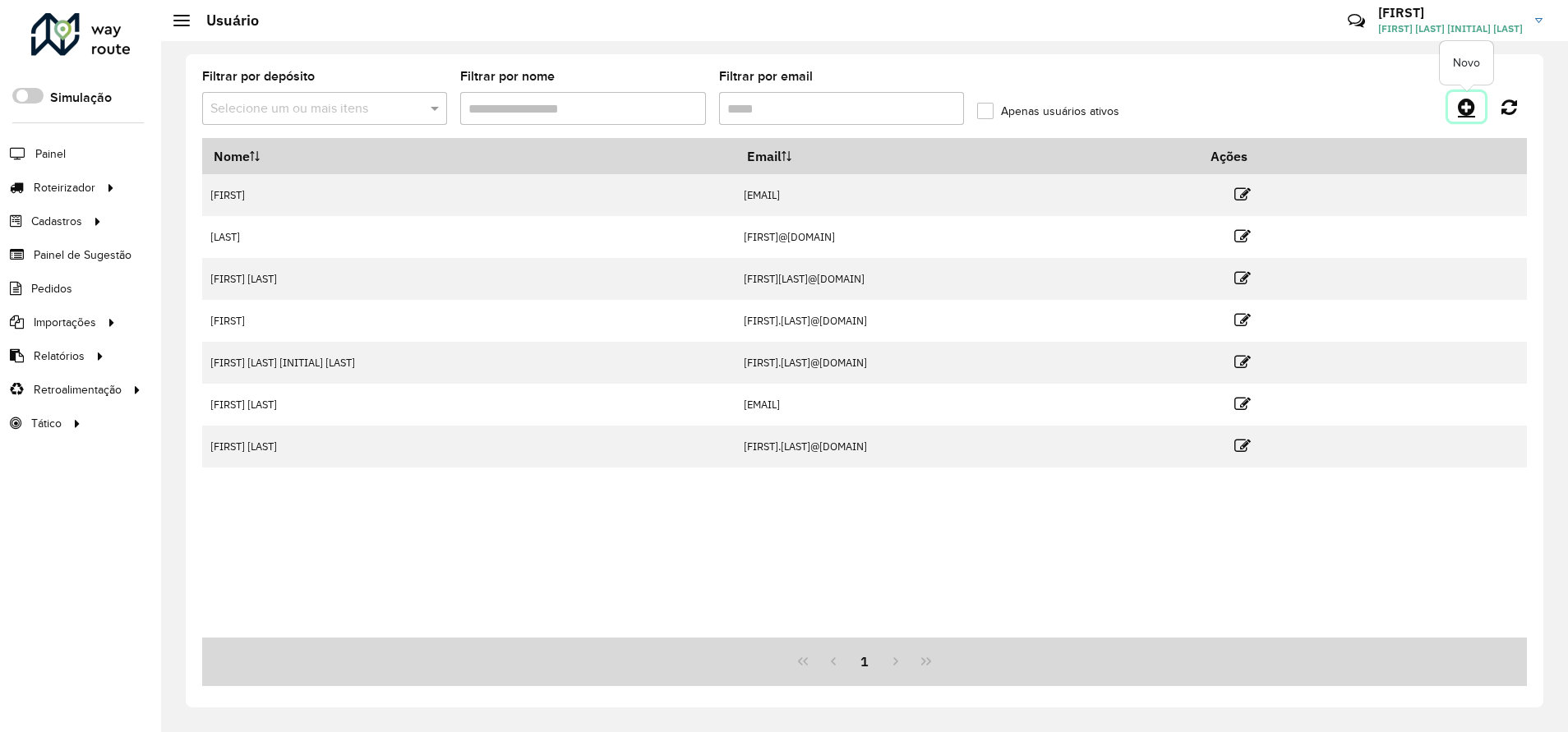 click 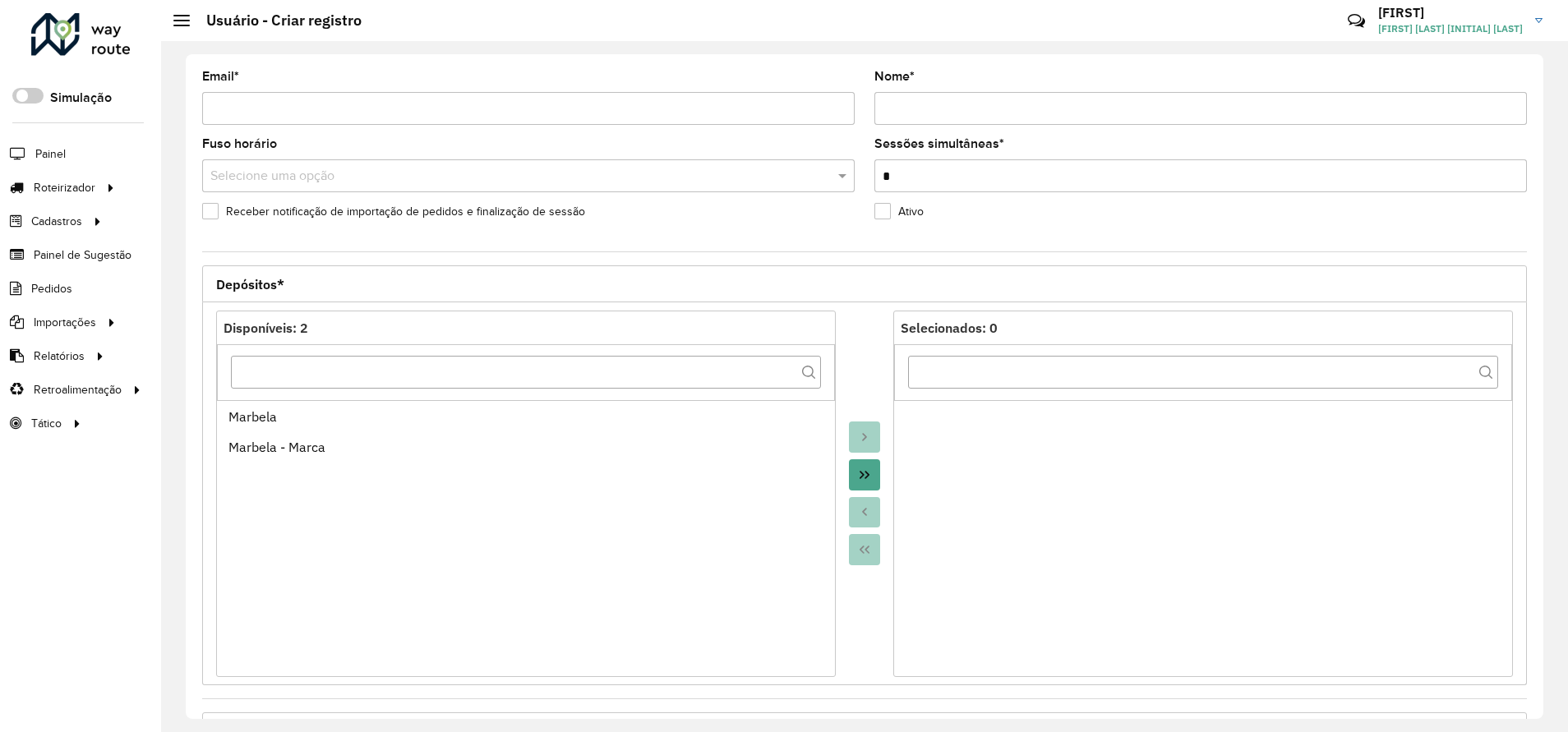 drag, startPoint x: 357, startPoint y: 108, endPoint x: 374, endPoint y: 110, distance: 17.117243 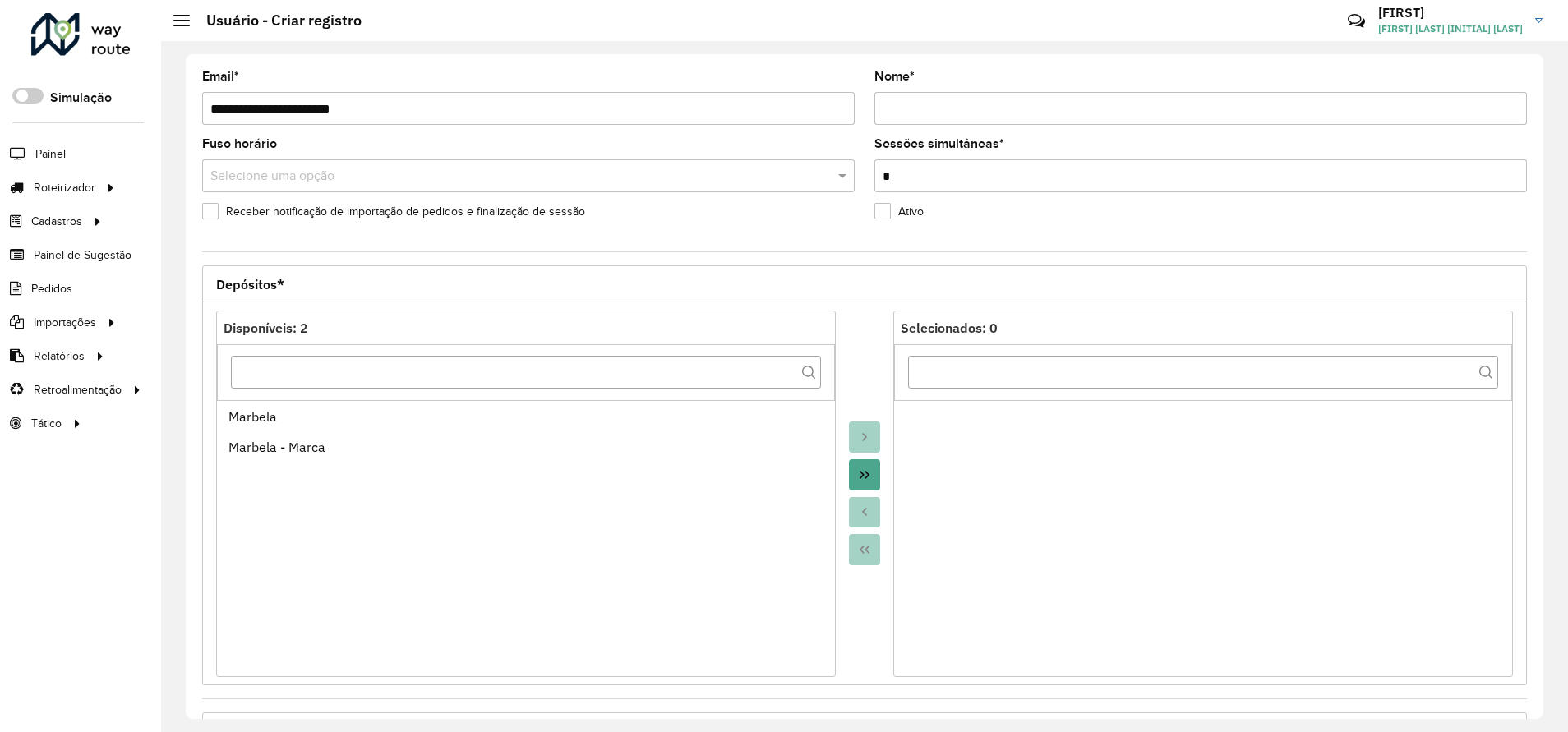 click on "Aguarde...  Pop-up bloqueado!  Seu navegador bloqueou automáticamente a abertura de uma nova janela.   Acesse as configurações e adicione o endereço do sistema a lista de permissão.   Fechar  Roteirizador AmbevTech Simulação Painel Roteirizador Entregas Vendas Cadastros Checkpoint Classificações de venda Cliente Condição de pagamento Consulta de setores Depósito Disponibilidade de veículos Fator tipo de produto Gabarito planner Grupo Rota Fator Tipo Produto Grupo de Depósito Grupo de rotas exclusiva Grupo de setores Jornada Jornada RN Layout integração Modelo Motorista Multi Depósito Painel de sugestão Parada Pedágio Perfil de Vendedor Ponto de apoio Ponto de apoio FAD Prioridade pedido Produto Restrição de Atendimento Planner Rodízio de placa Rota exclusiva FAD Rótulo Setor Setor Planner Tempo de parada de refeição Tipo de cliente Tipo de veículo Tipo de veículo RN Transportadora Usuário Vendedor Veículo Painel de Sugestão Pedidos Importações Classificação e volume de venda" at bounding box center [784, 366] 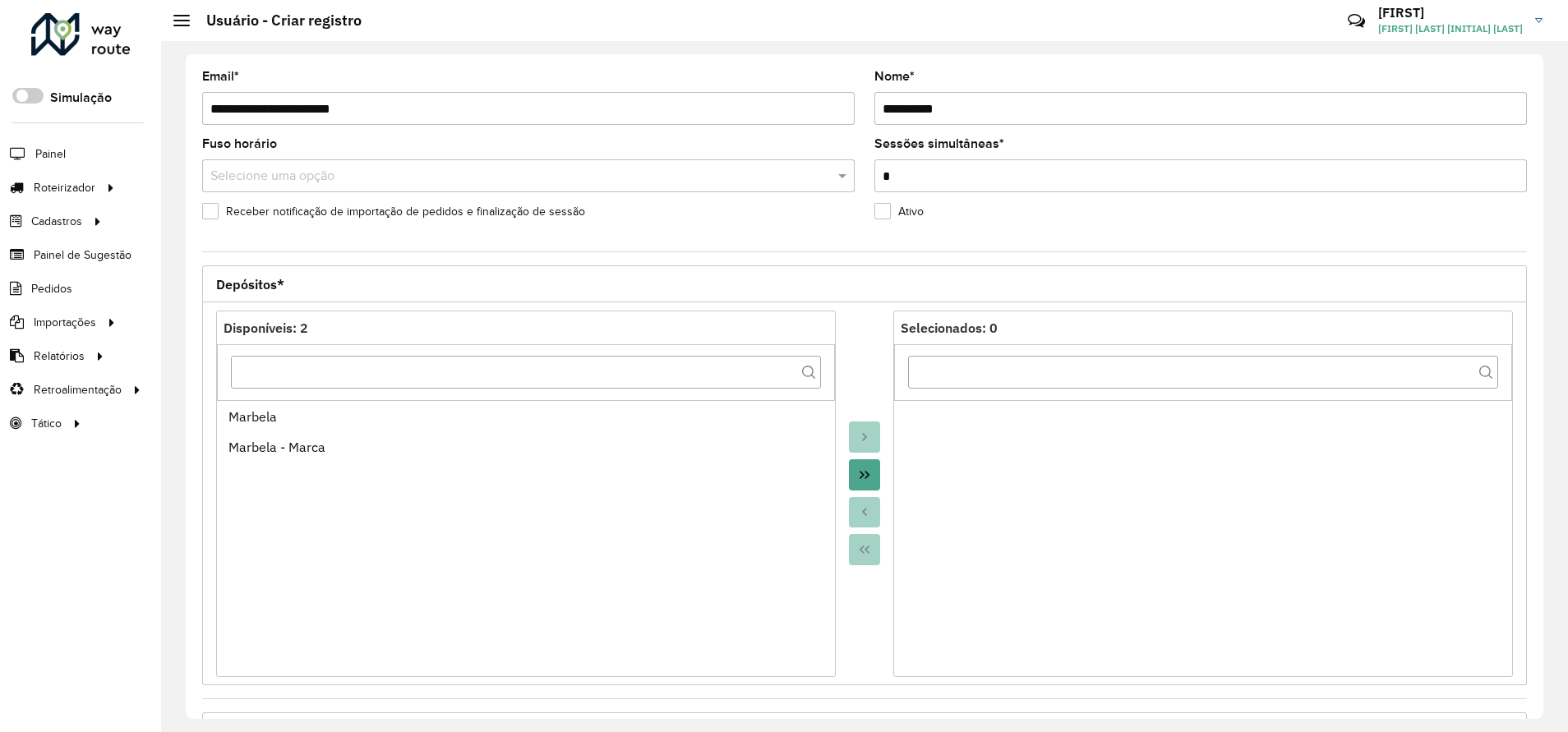 type on "**********" 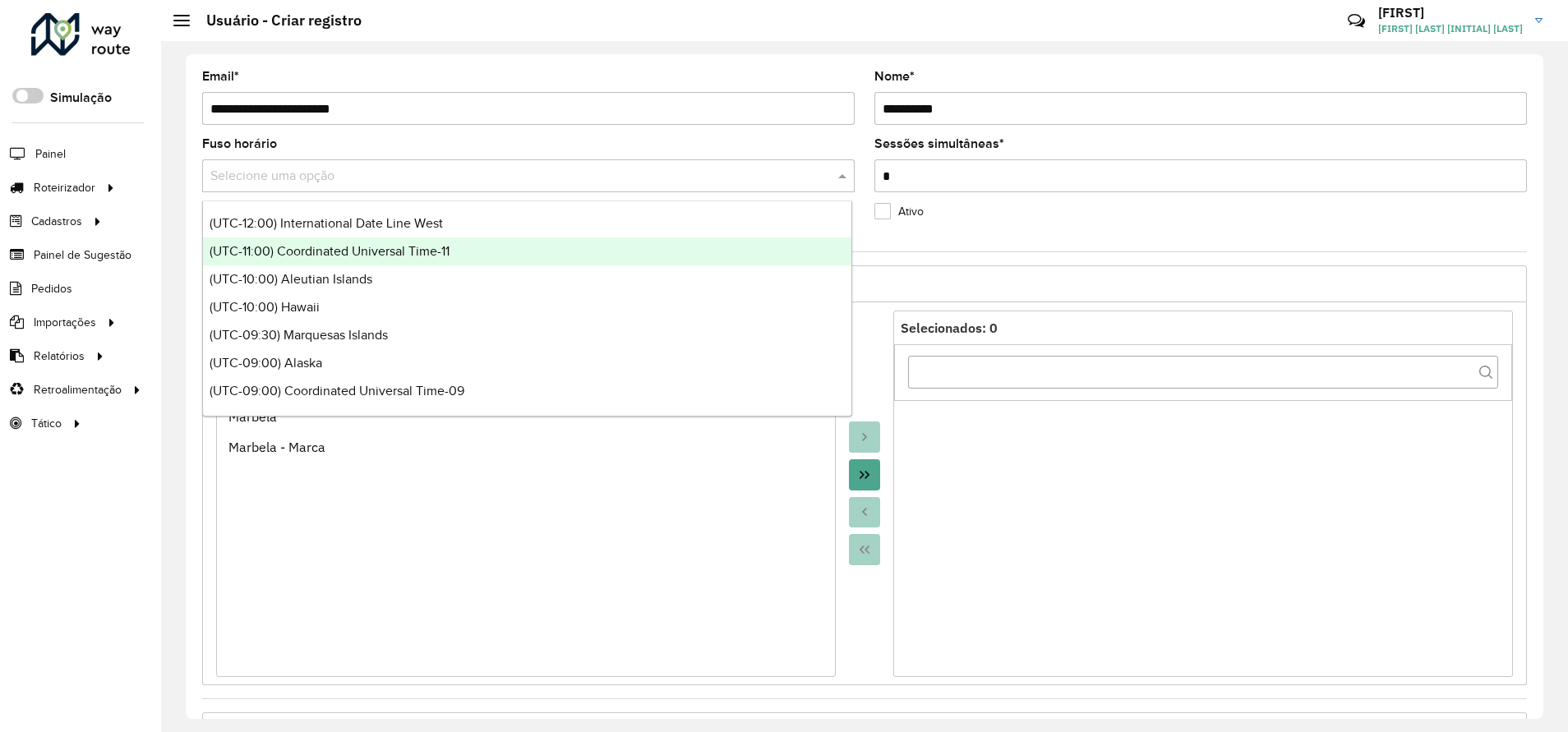 click on "**********" 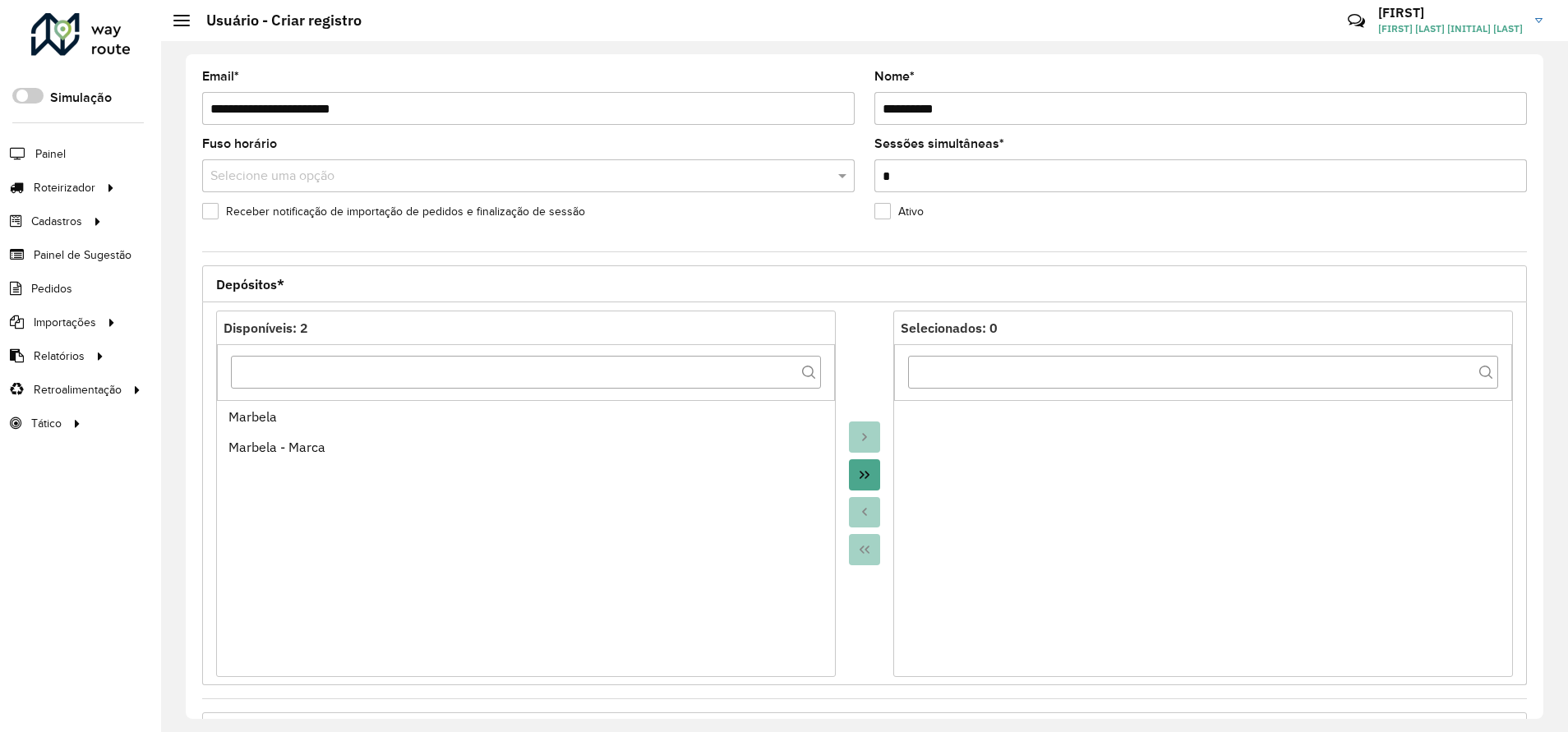 click on "Depósitos*" at bounding box center (865, 283) 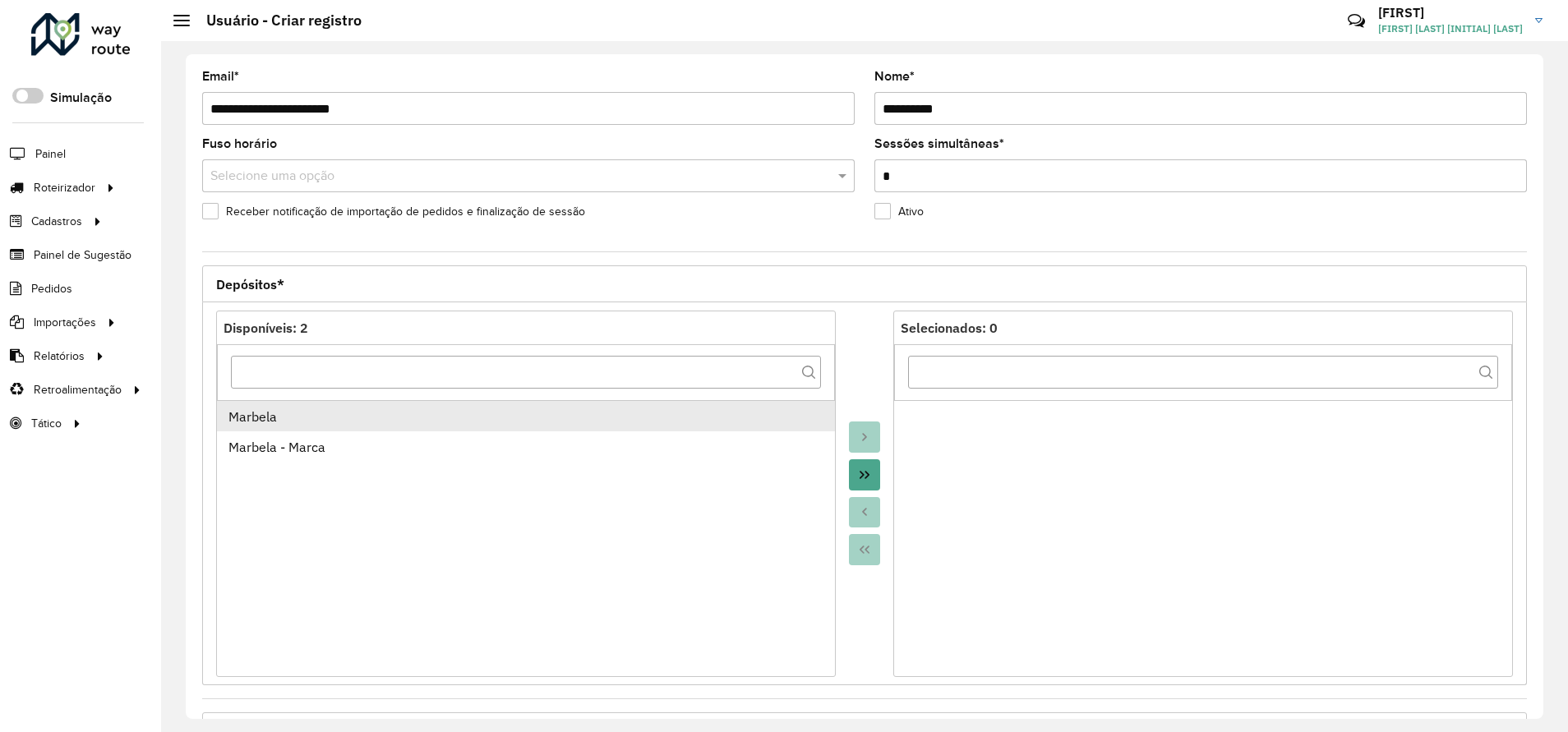 click on "Marbela" at bounding box center [526, 417] 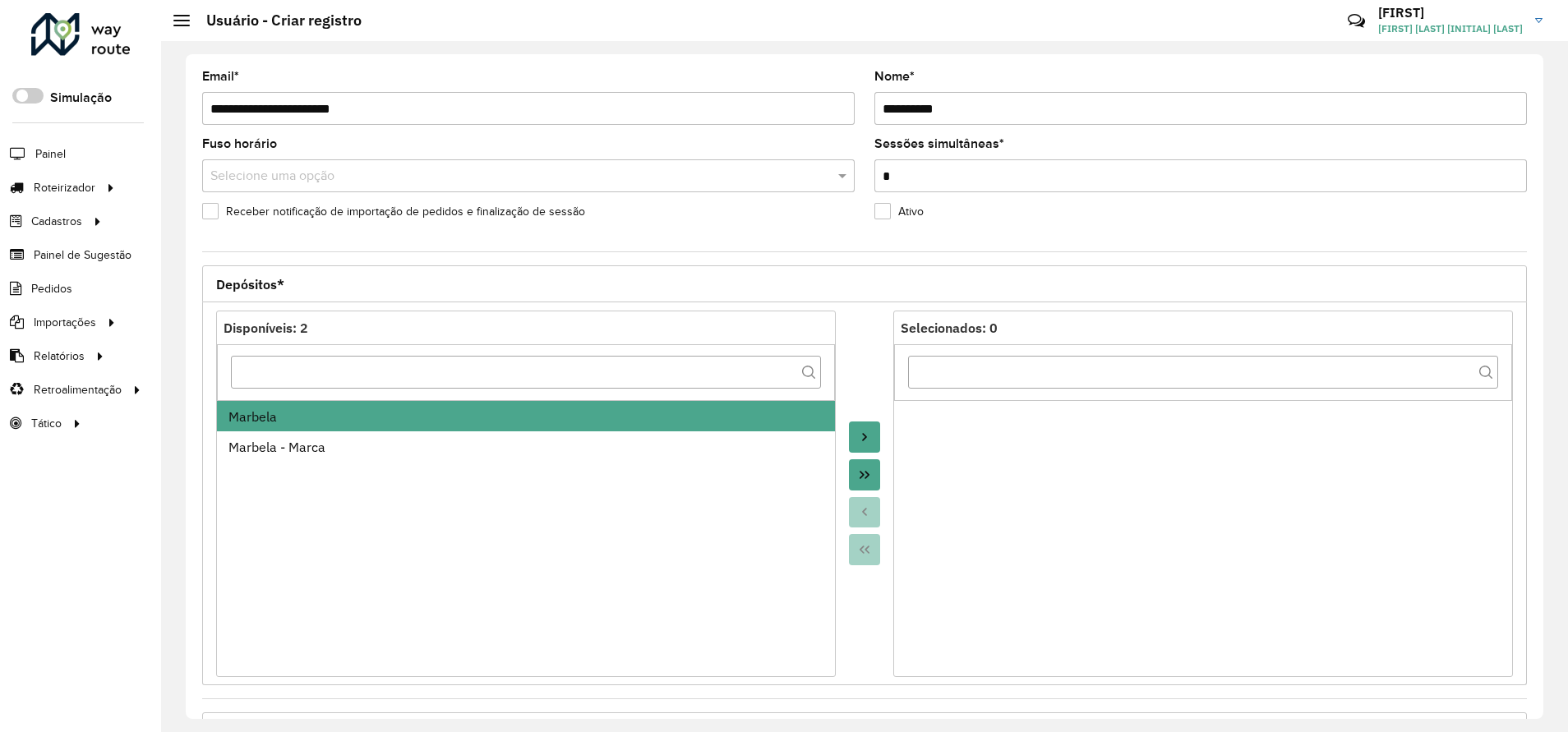 click 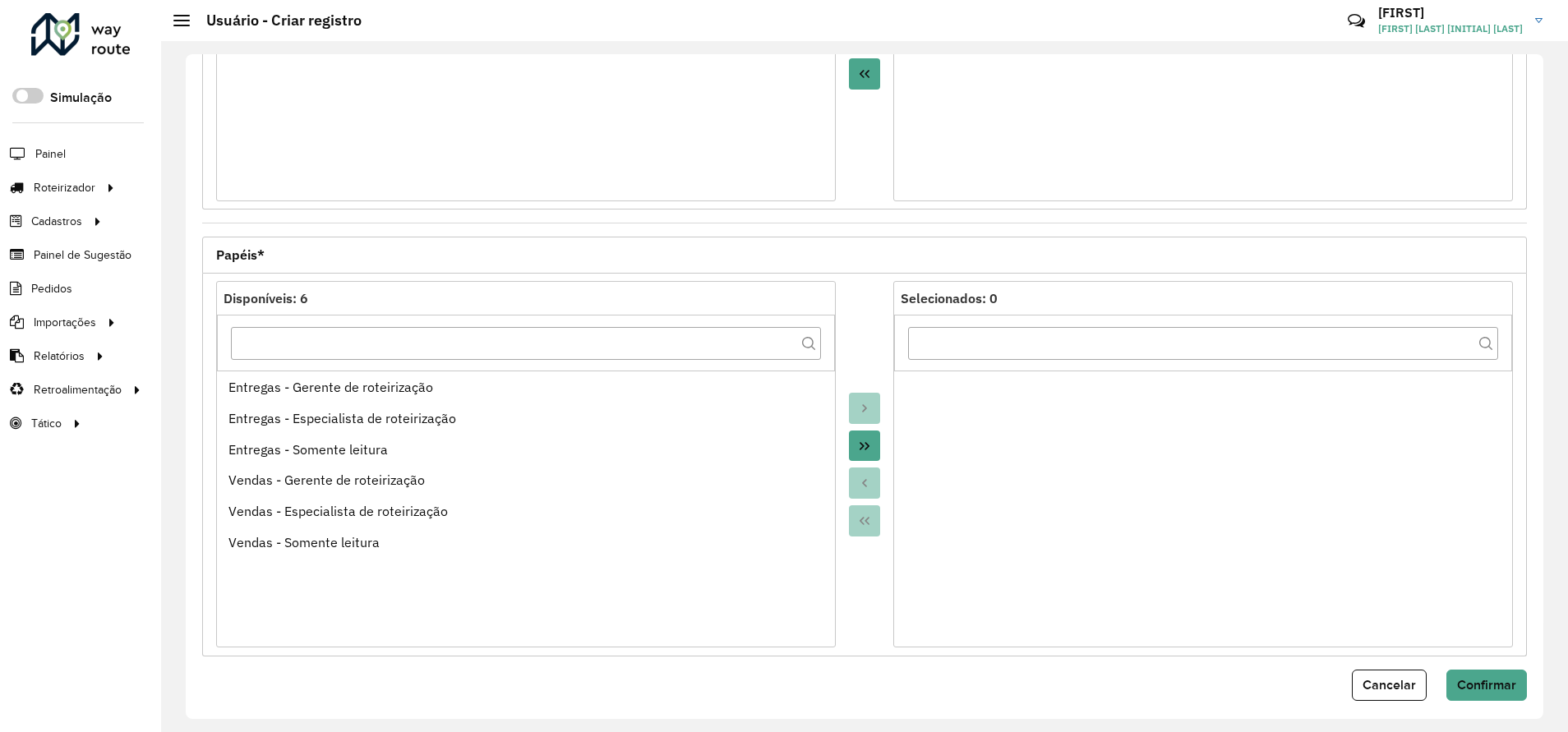 scroll, scrollTop: 487, scrollLeft: 0, axis: vertical 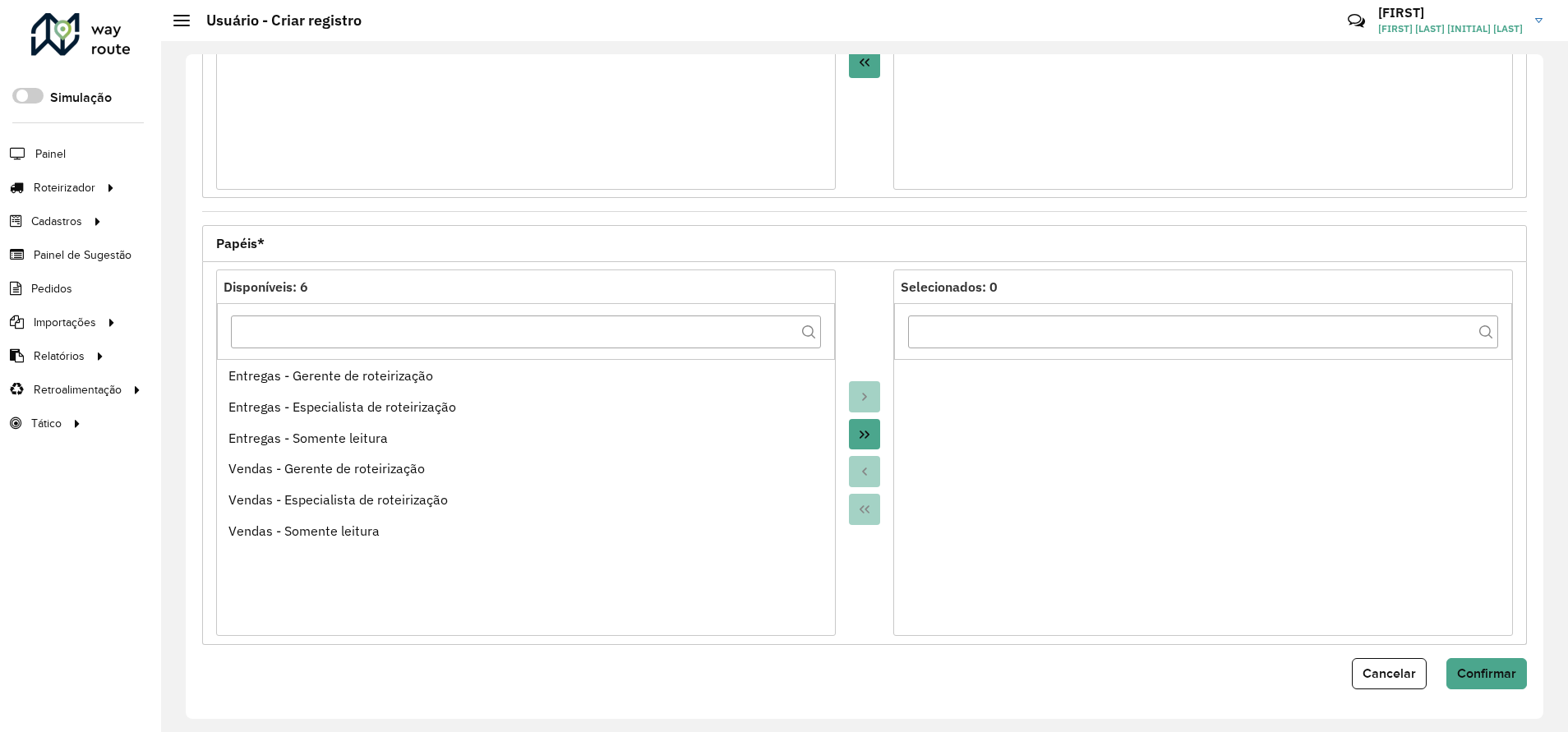 click at bounding box center (865, 435) 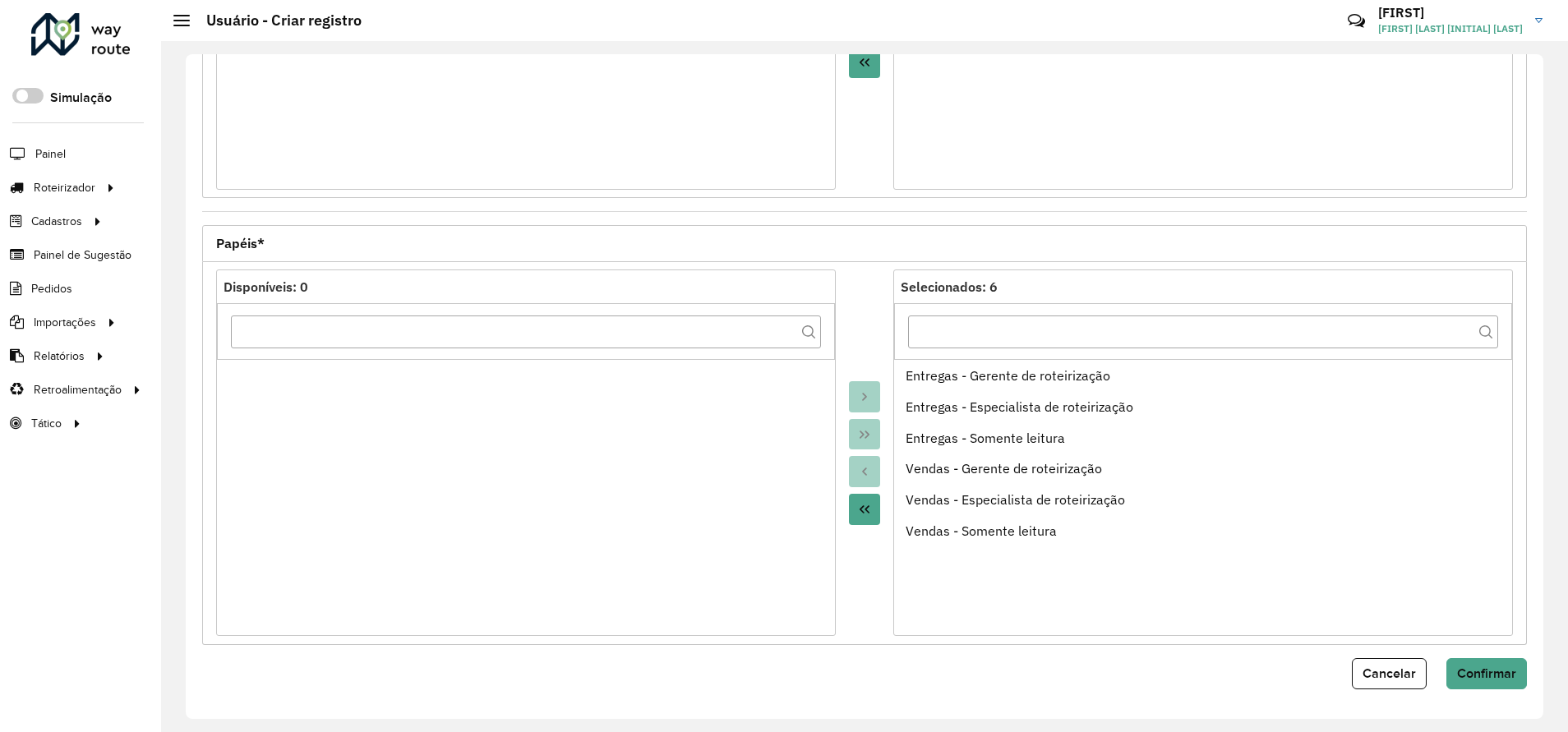 click 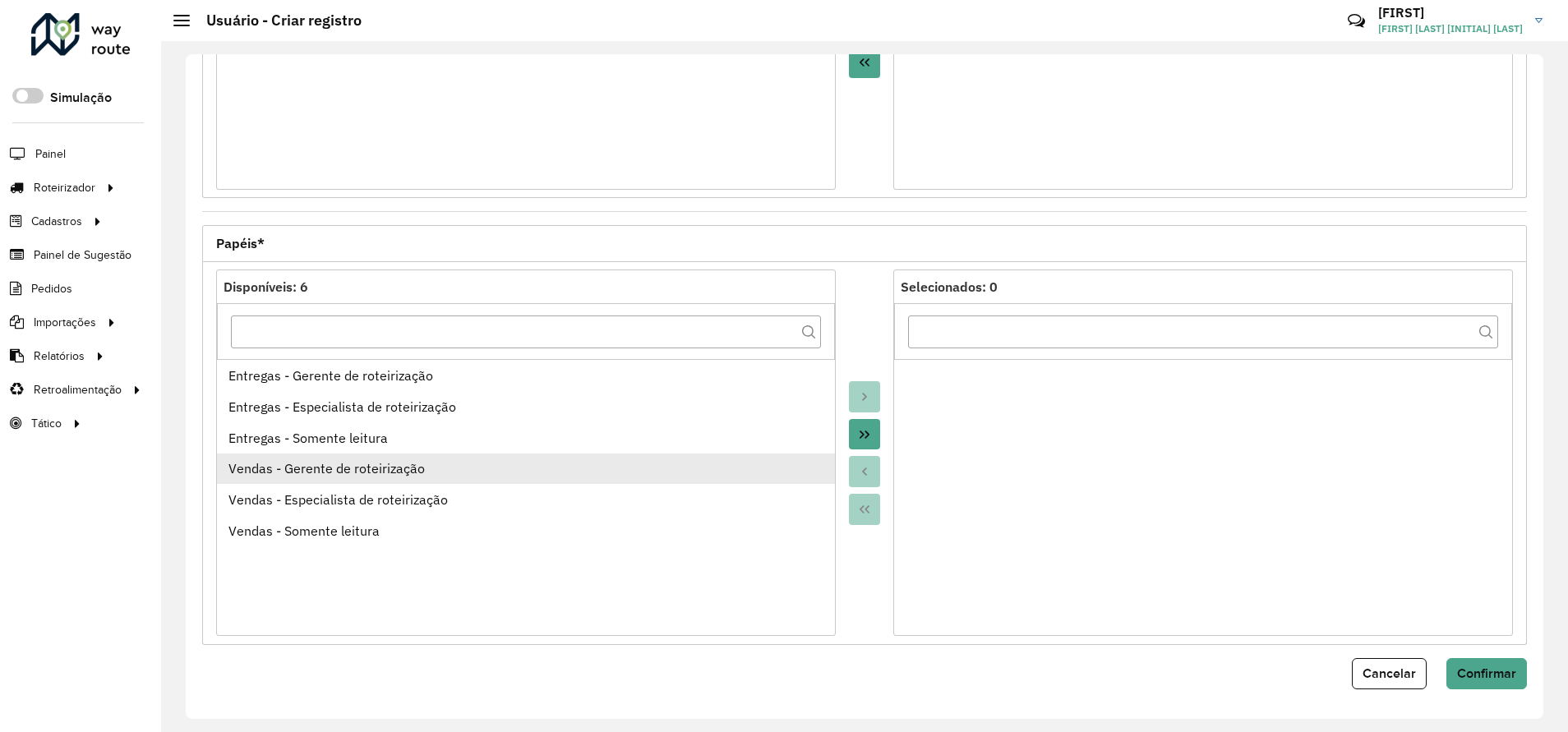 click on "Vendas - Gerente de roteirização" at bounding box center [526, 469] 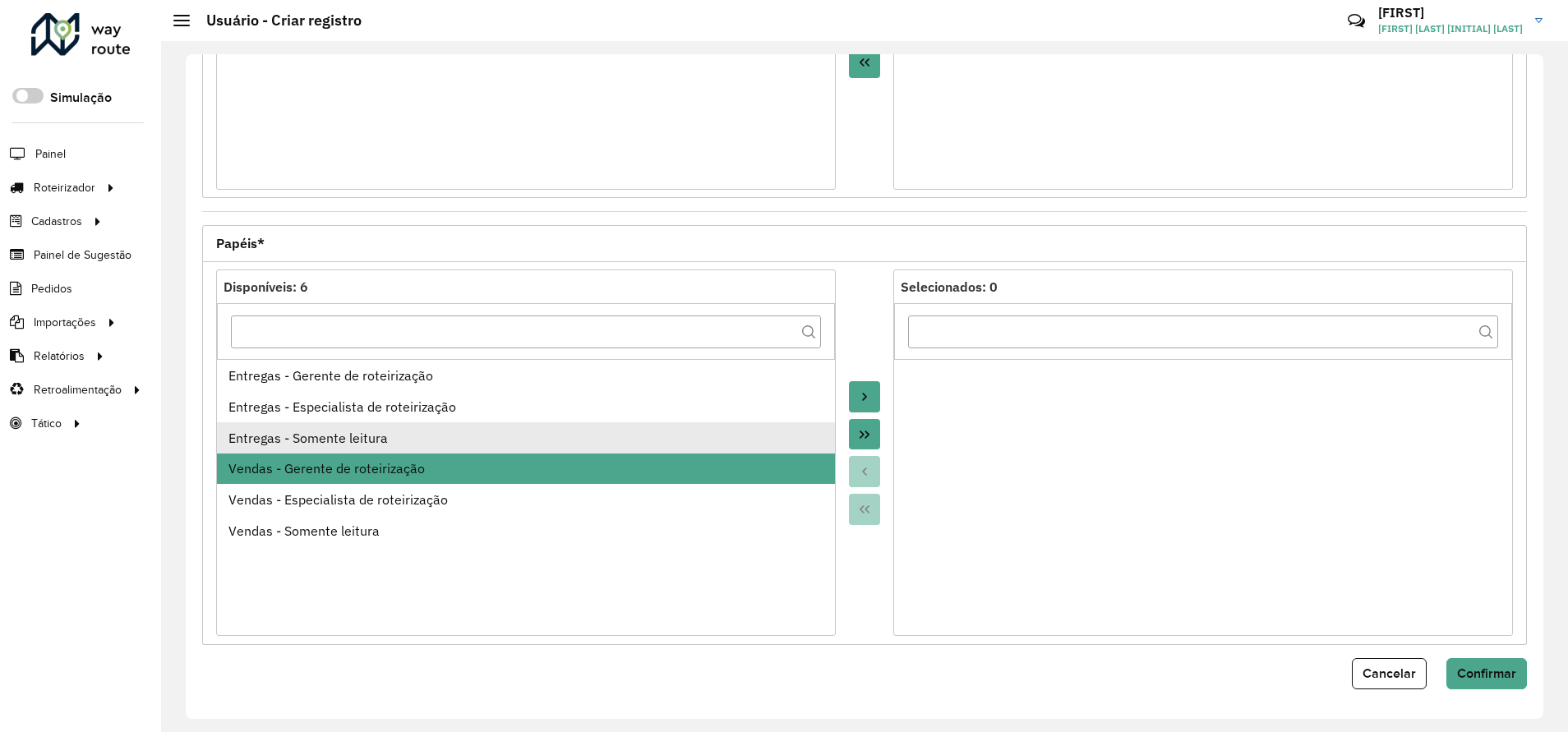 click on "Entregas - Somente leitura" at bounding box center (526, 438) 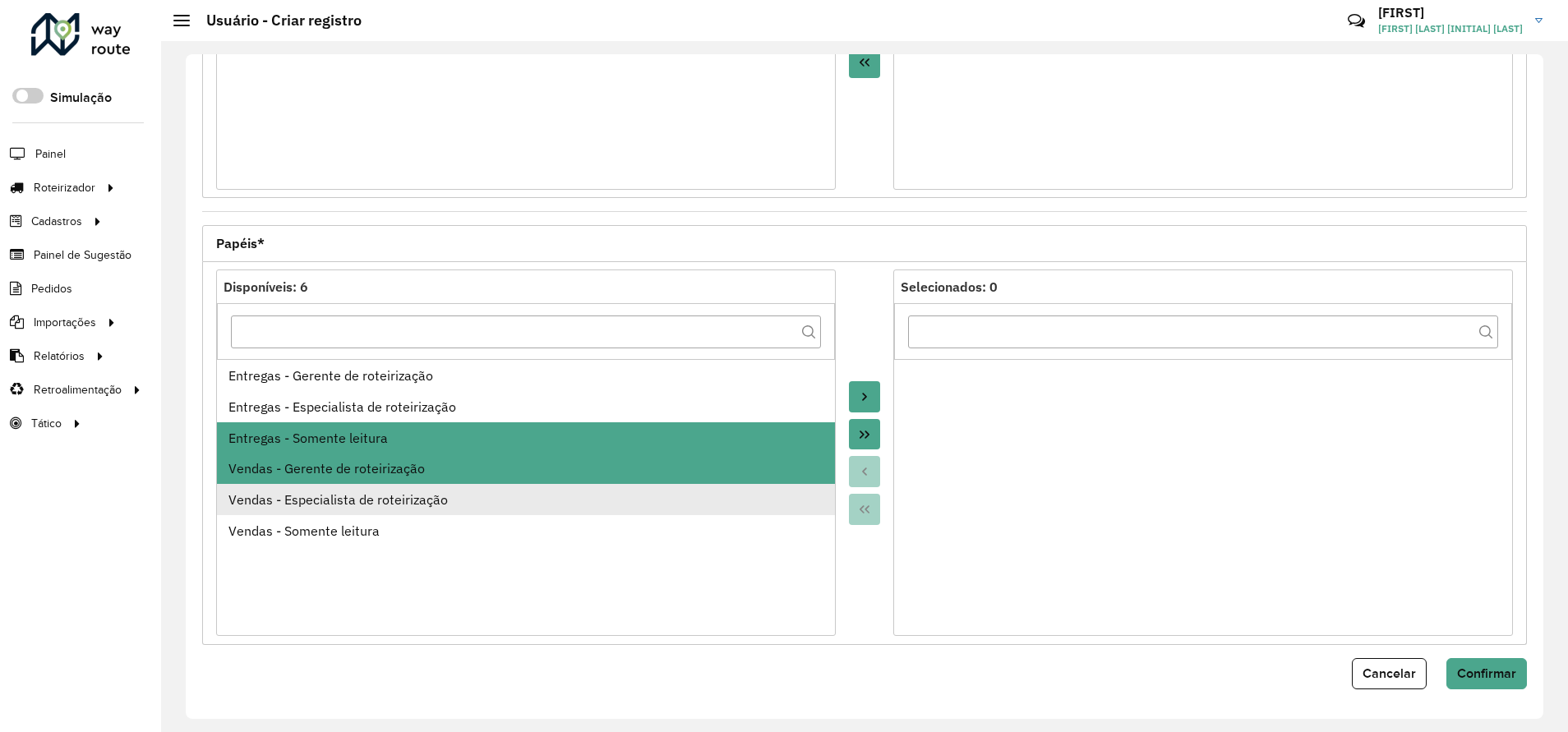 click on "Vendas - Especialista de roteirização" at bounding box center (526, 500) 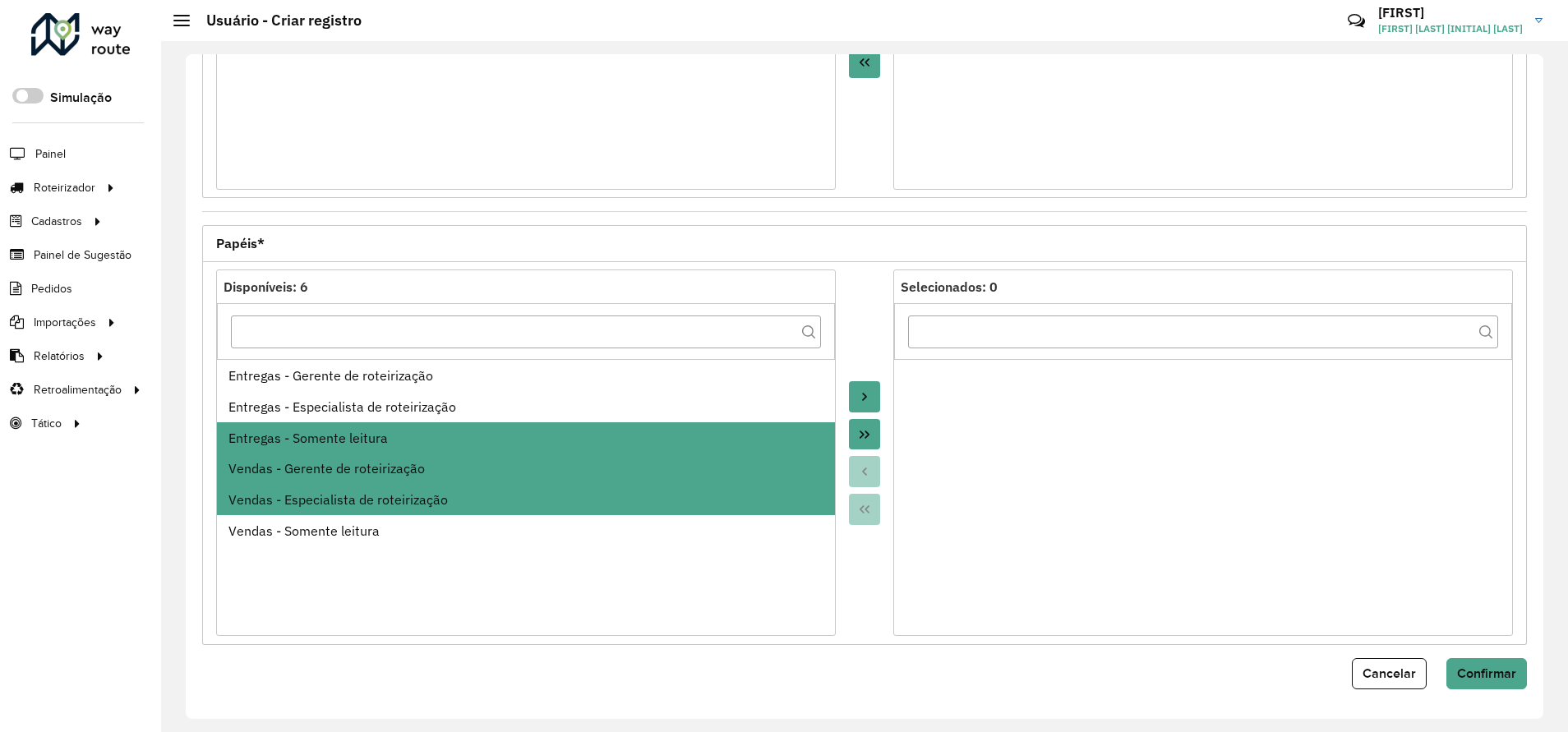 click on "Vendas - Gerente de roteirização" at bounding box center [526, 468] 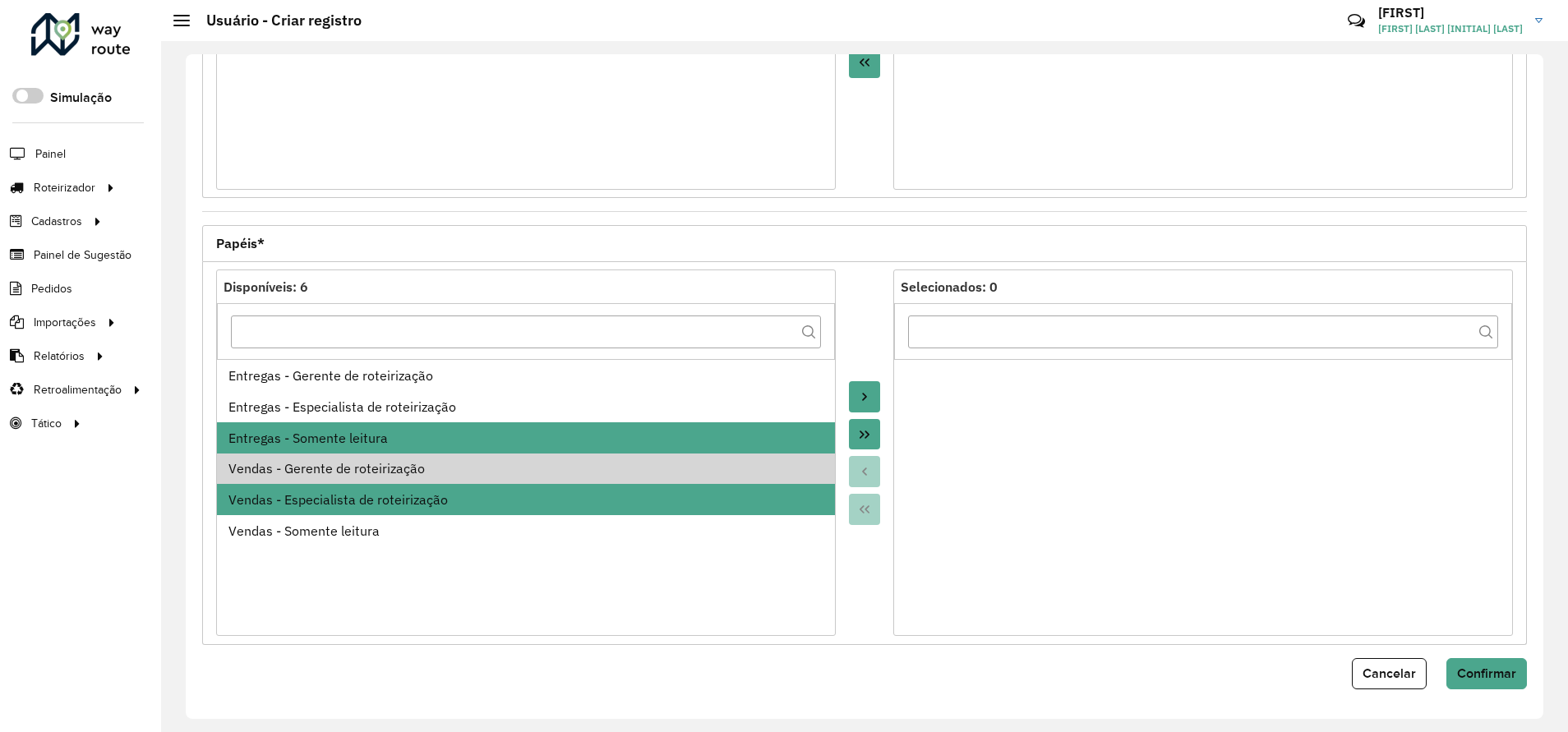 click on "Vendas - Especialista de roteirização" at bounding box center [526, 500] 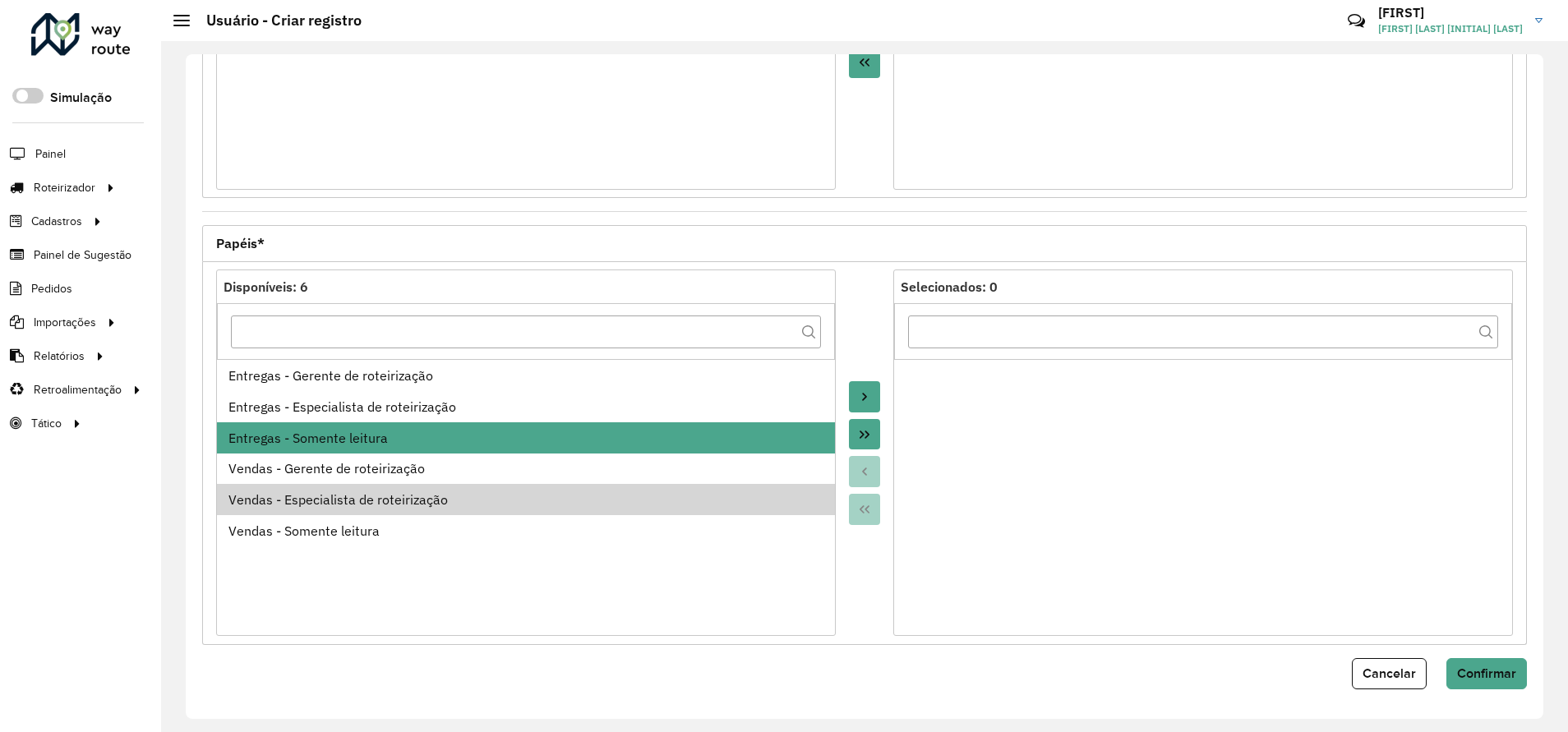 click 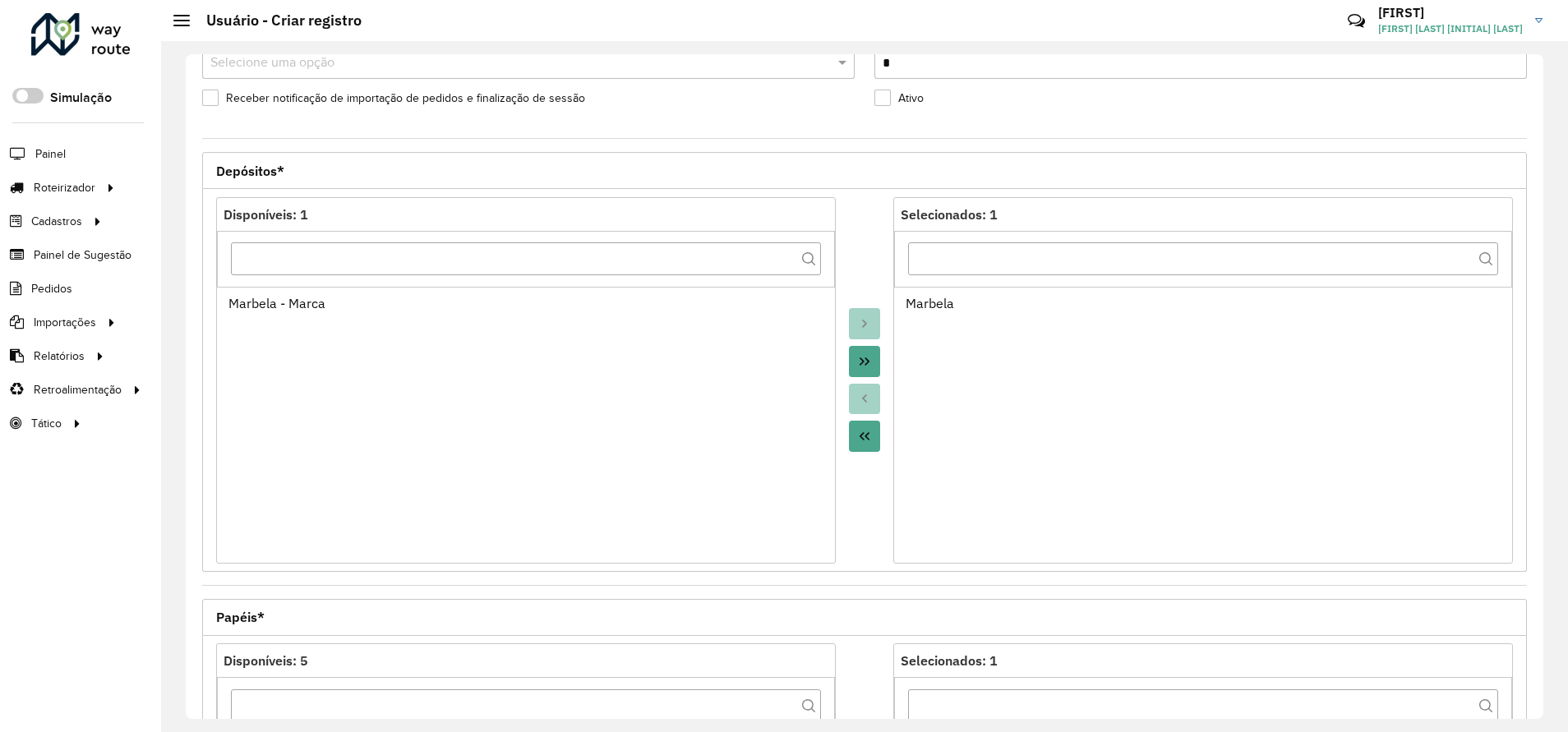 scroll, scrollTop: 487, scrollLeft: 0, axis: vertical 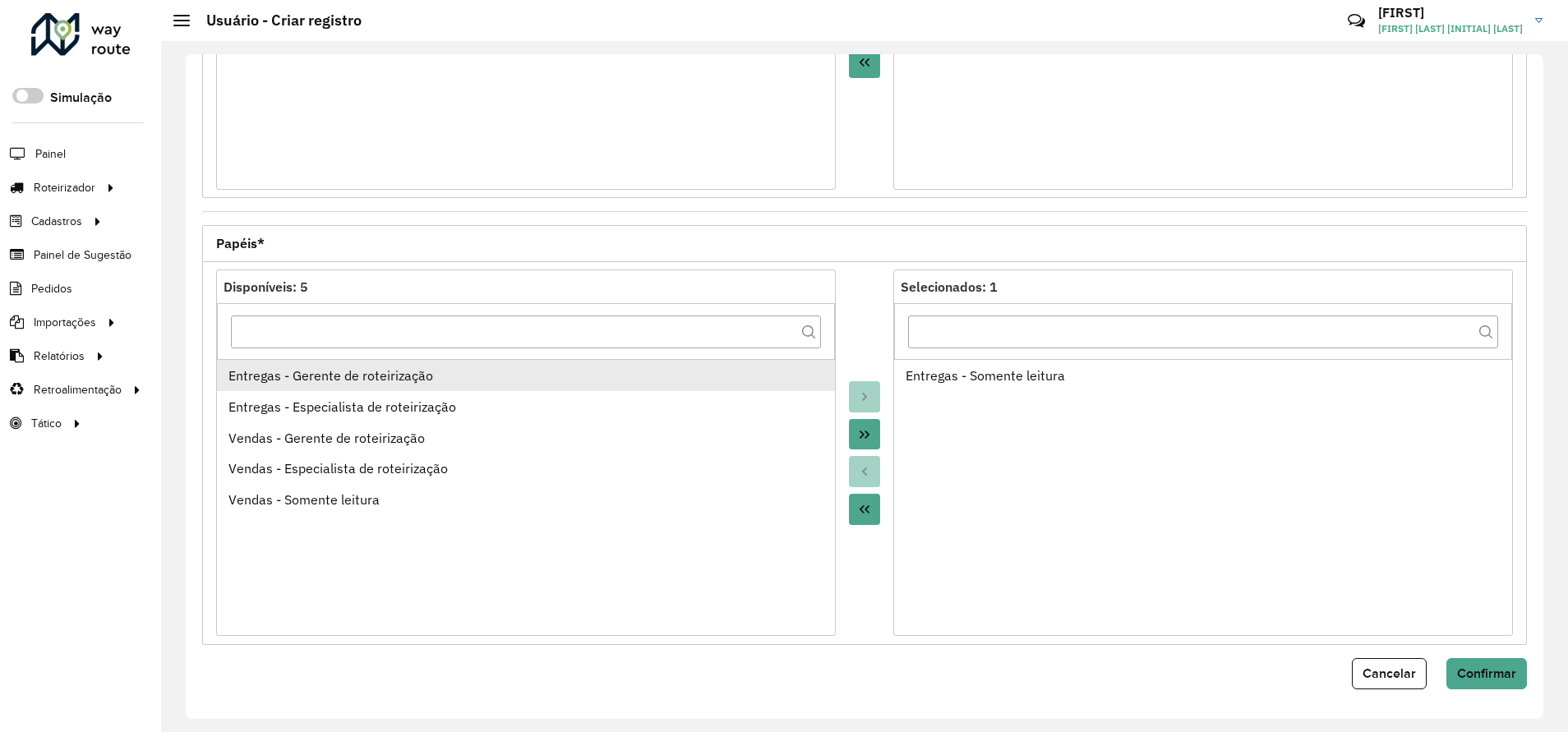 click on "Entregas - Gerente de roteirização" at bounding box center (526, 375) 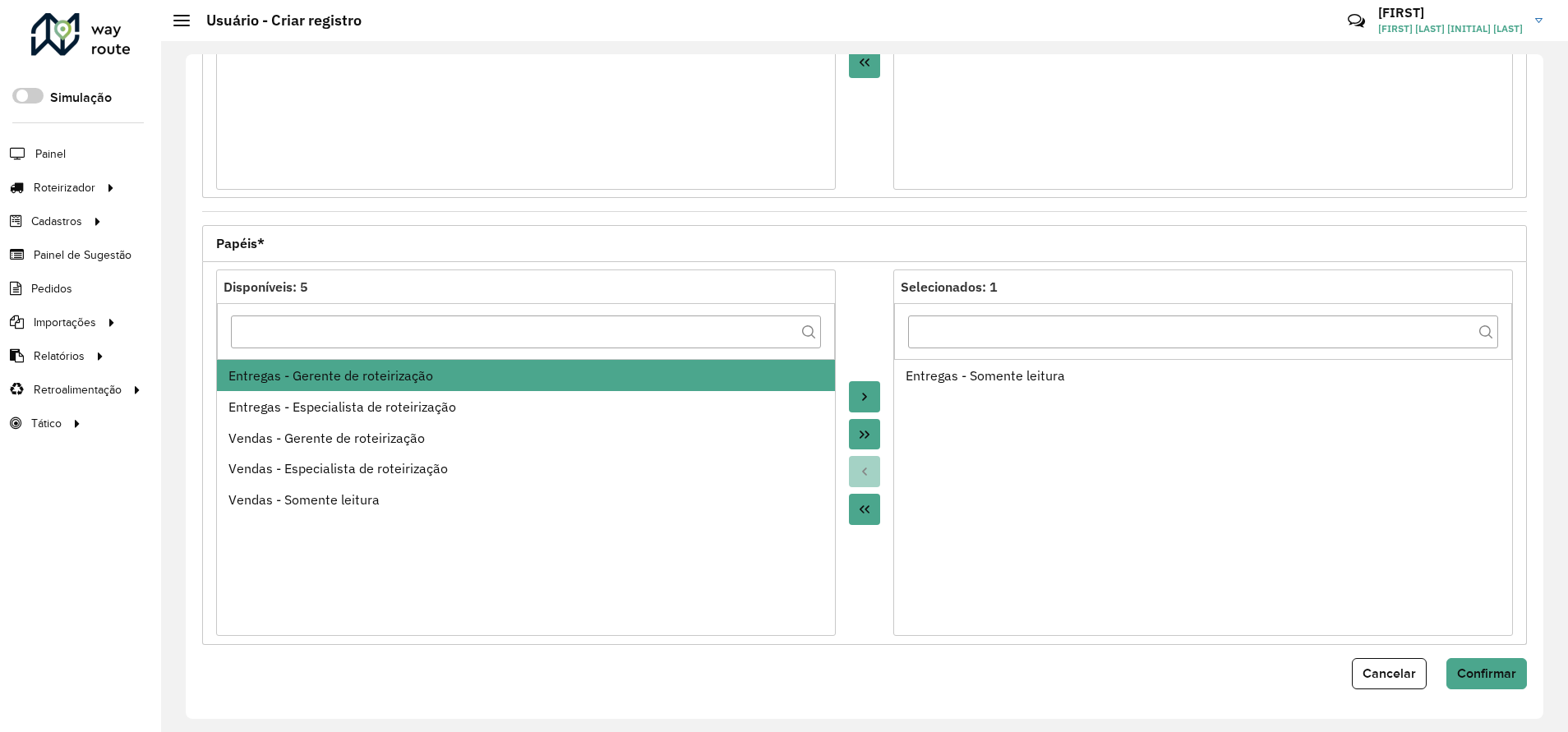 click on "Entregas - Gerente de roteirização" at bounding box center [526, 375] 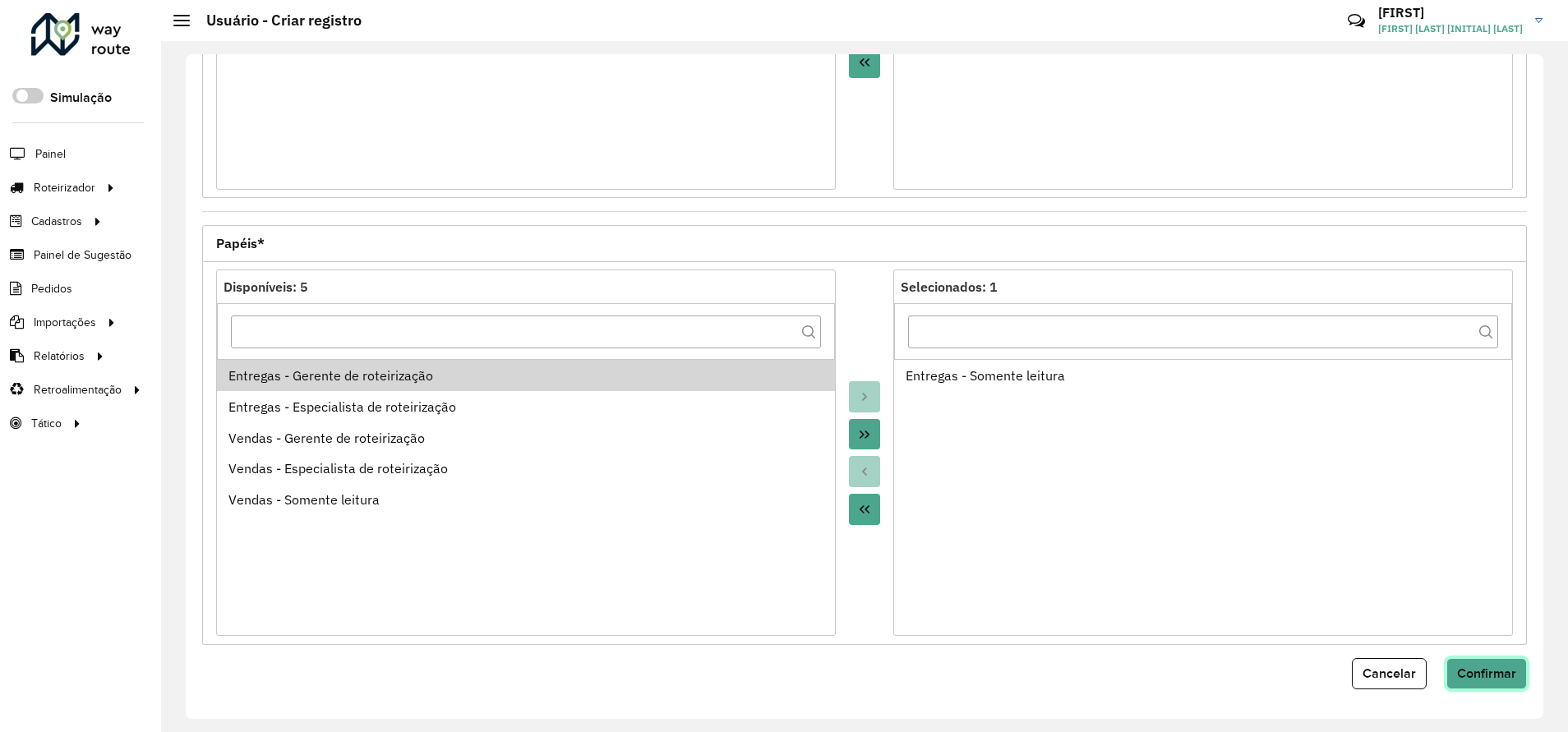 click on "Confirmar" 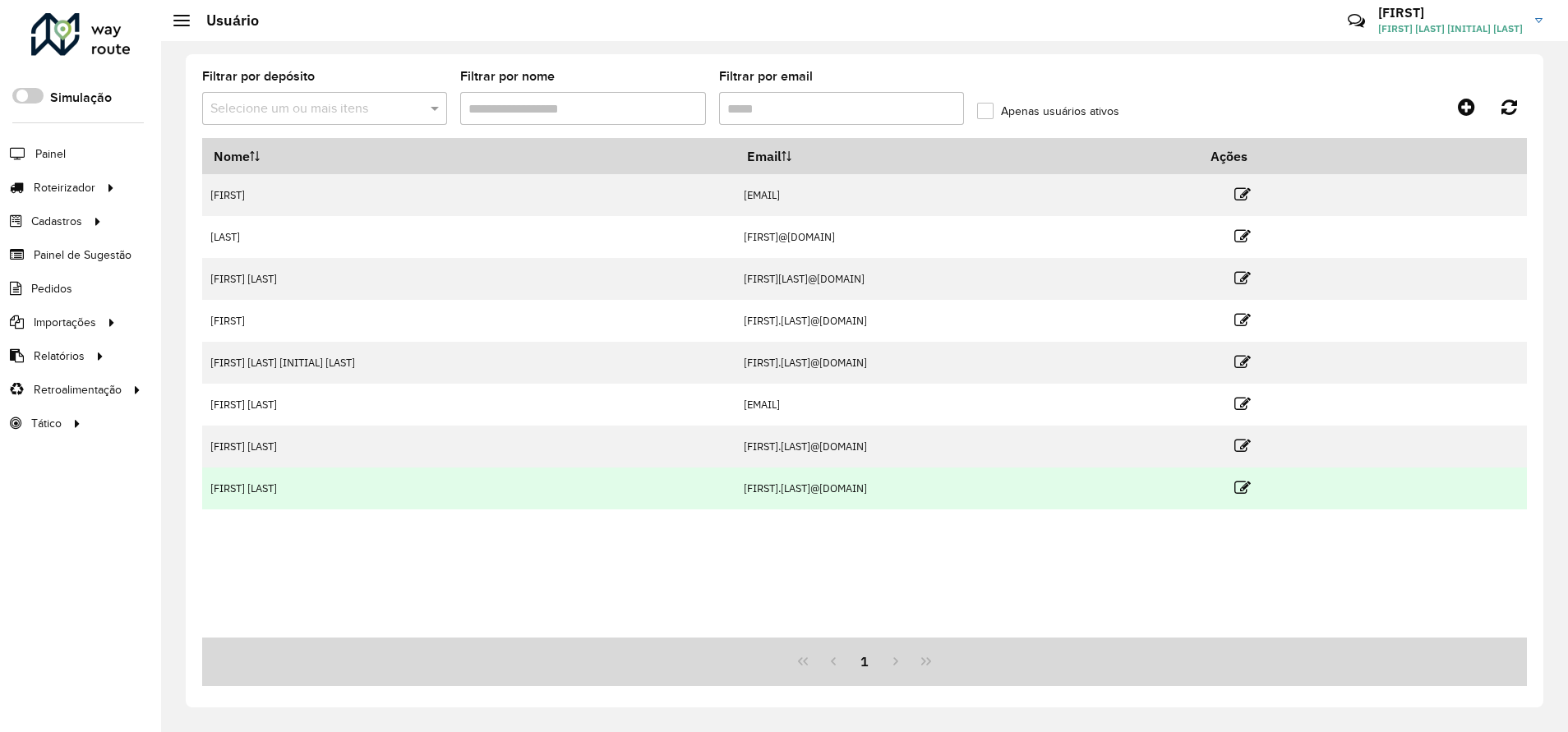click at bounding box center [1249, 488] 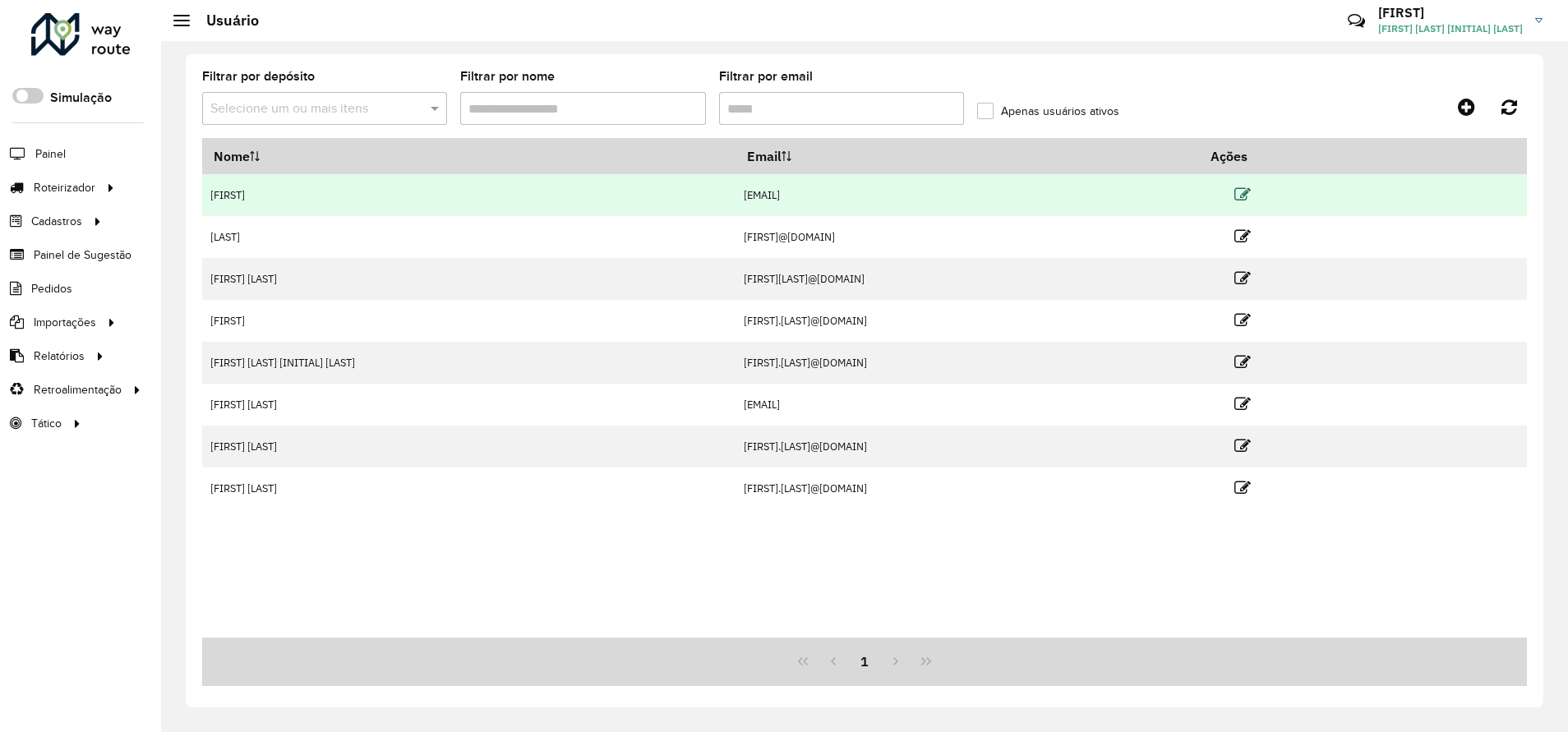 click at bounding box center (1243, 195) 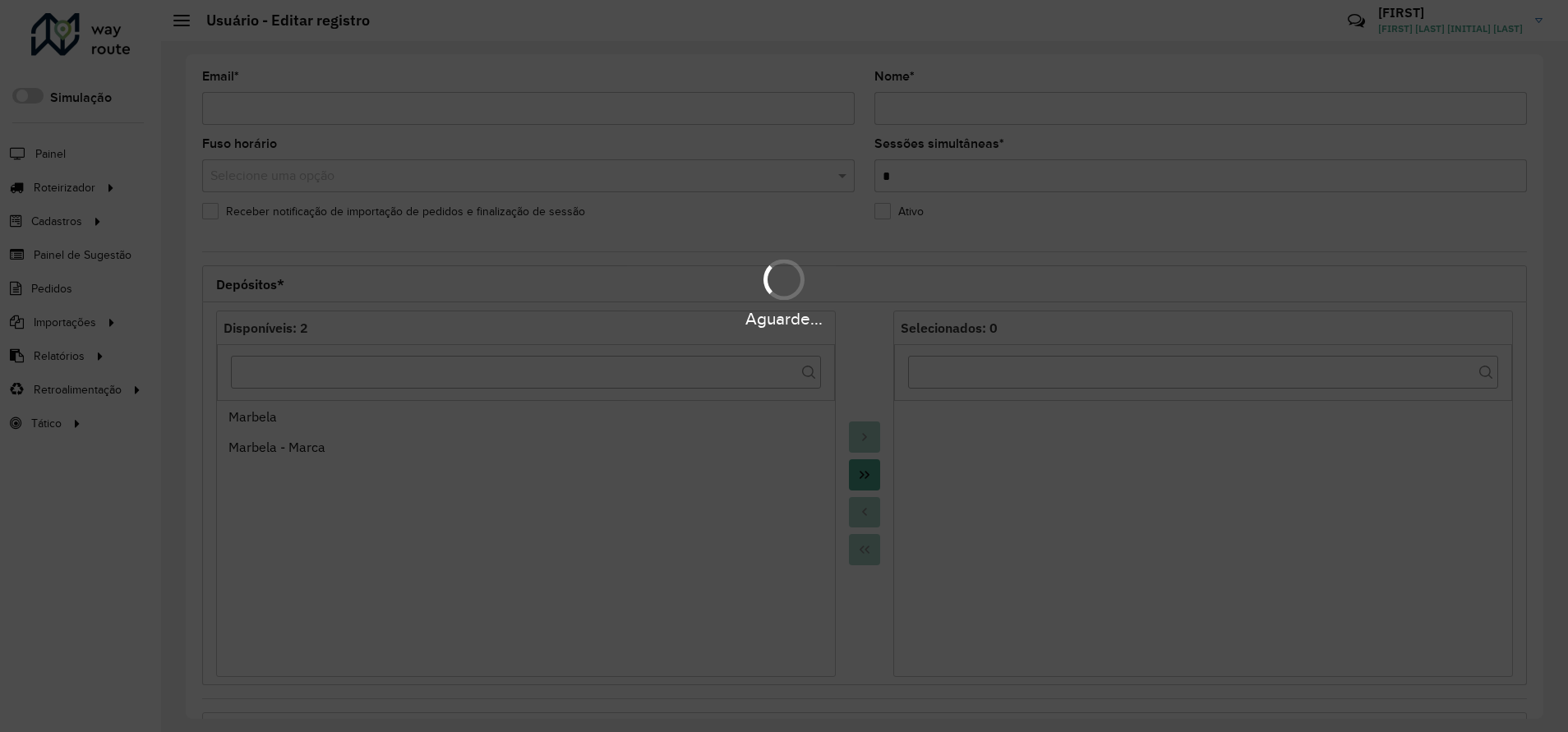 type on "**********" 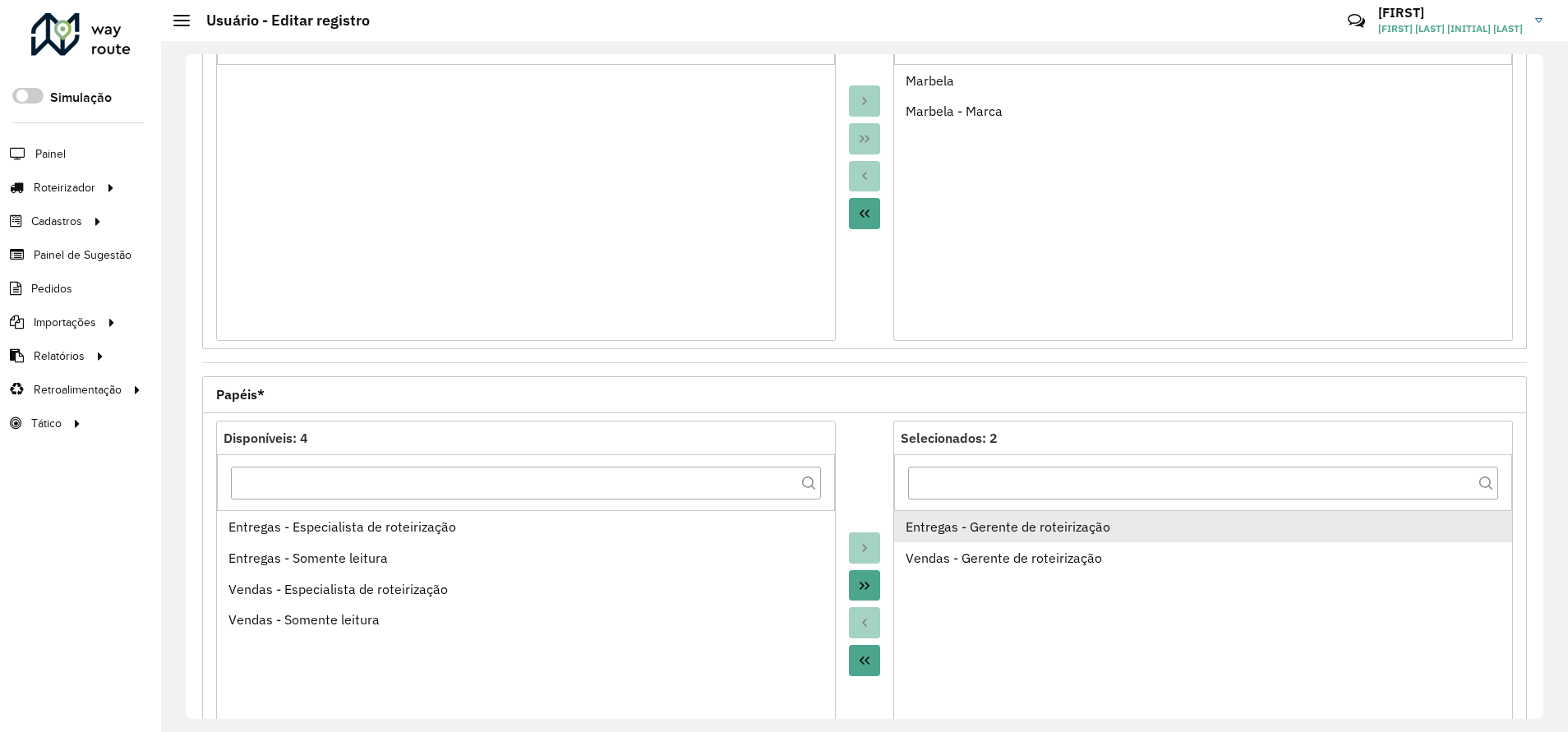 scroll, scrollTop: 487, scrollLeft: 0, axis: vertical 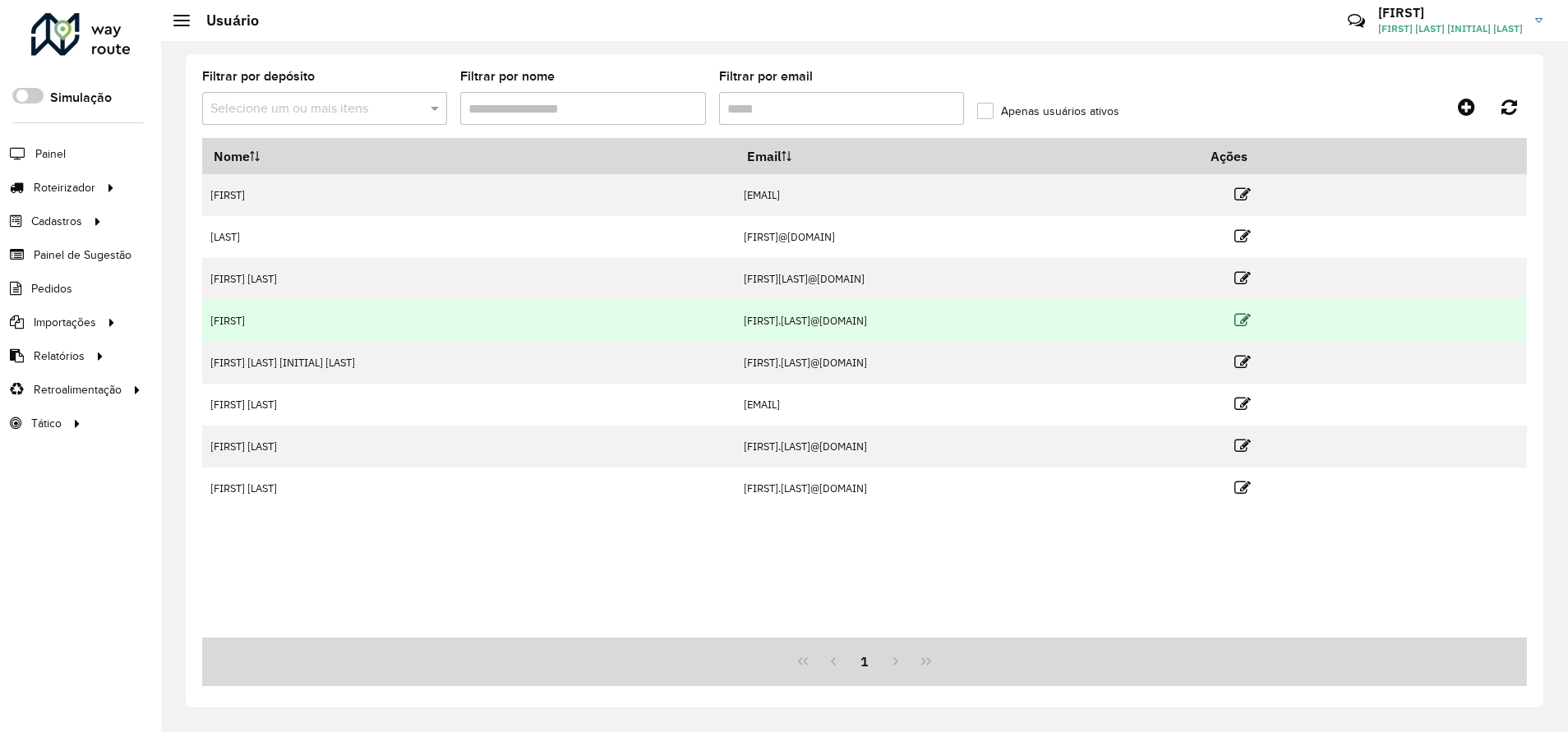 click at bounding box center (1243, 320) 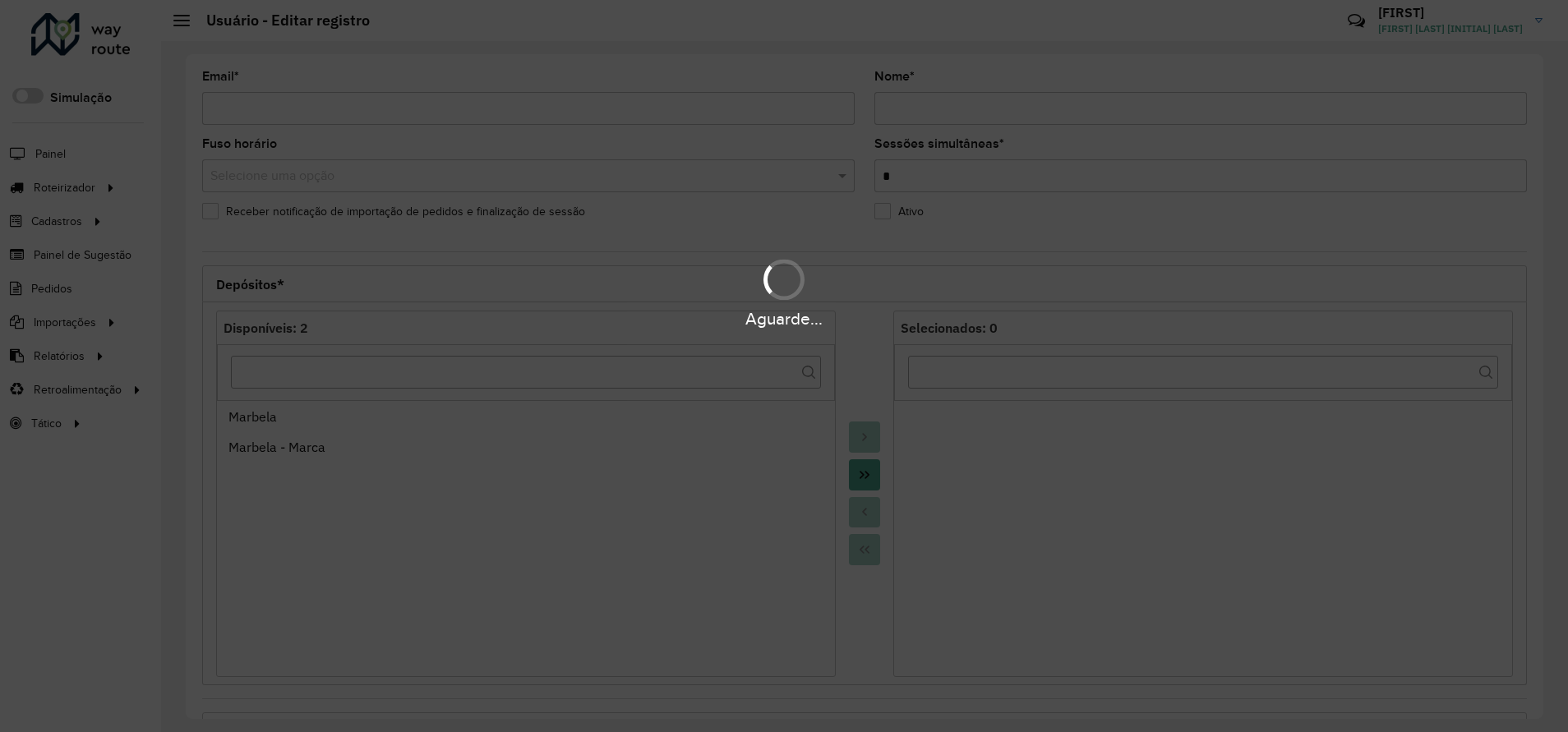 type on "**********" 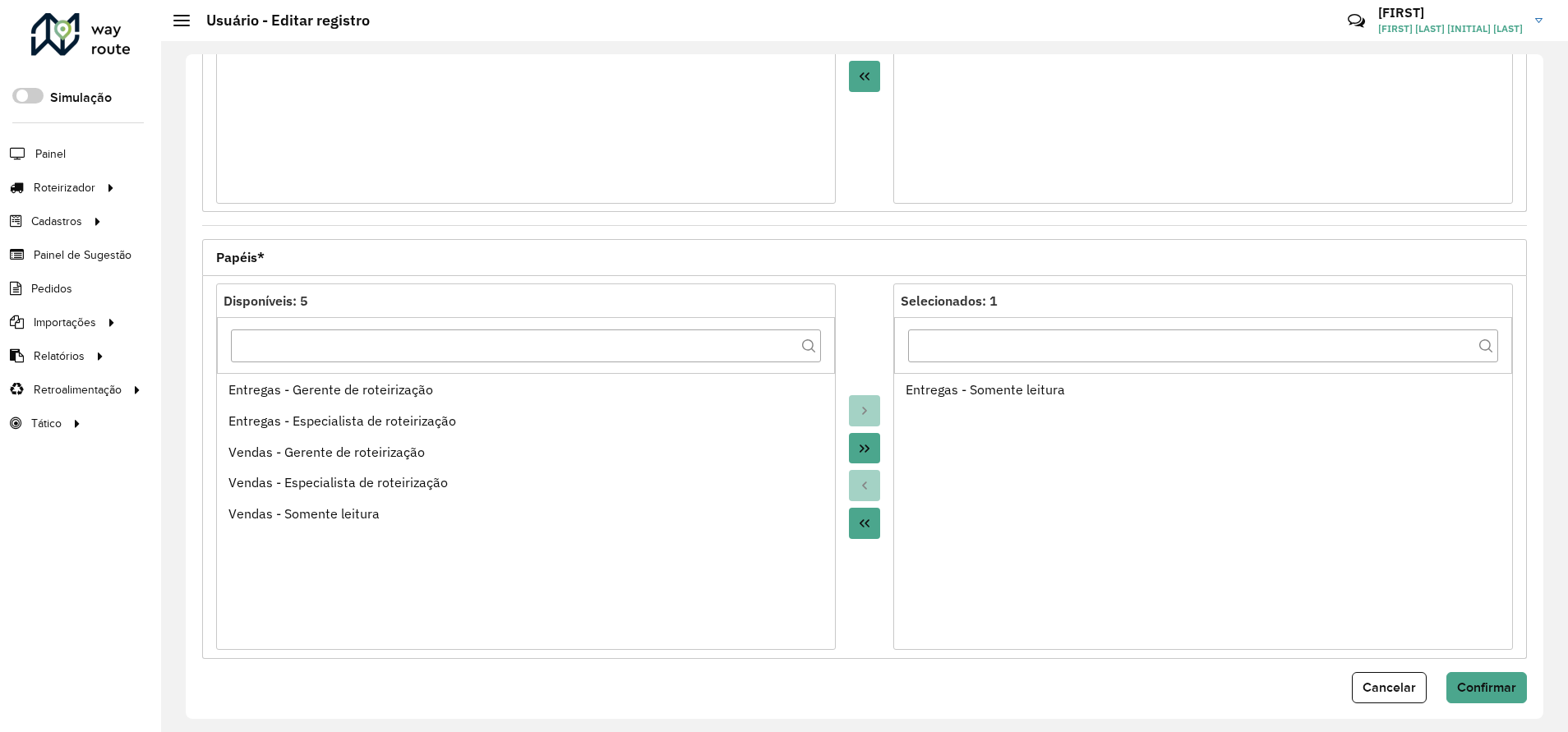 scroll, scrollTop: 487, scrollLeft: 0, axis: vertical 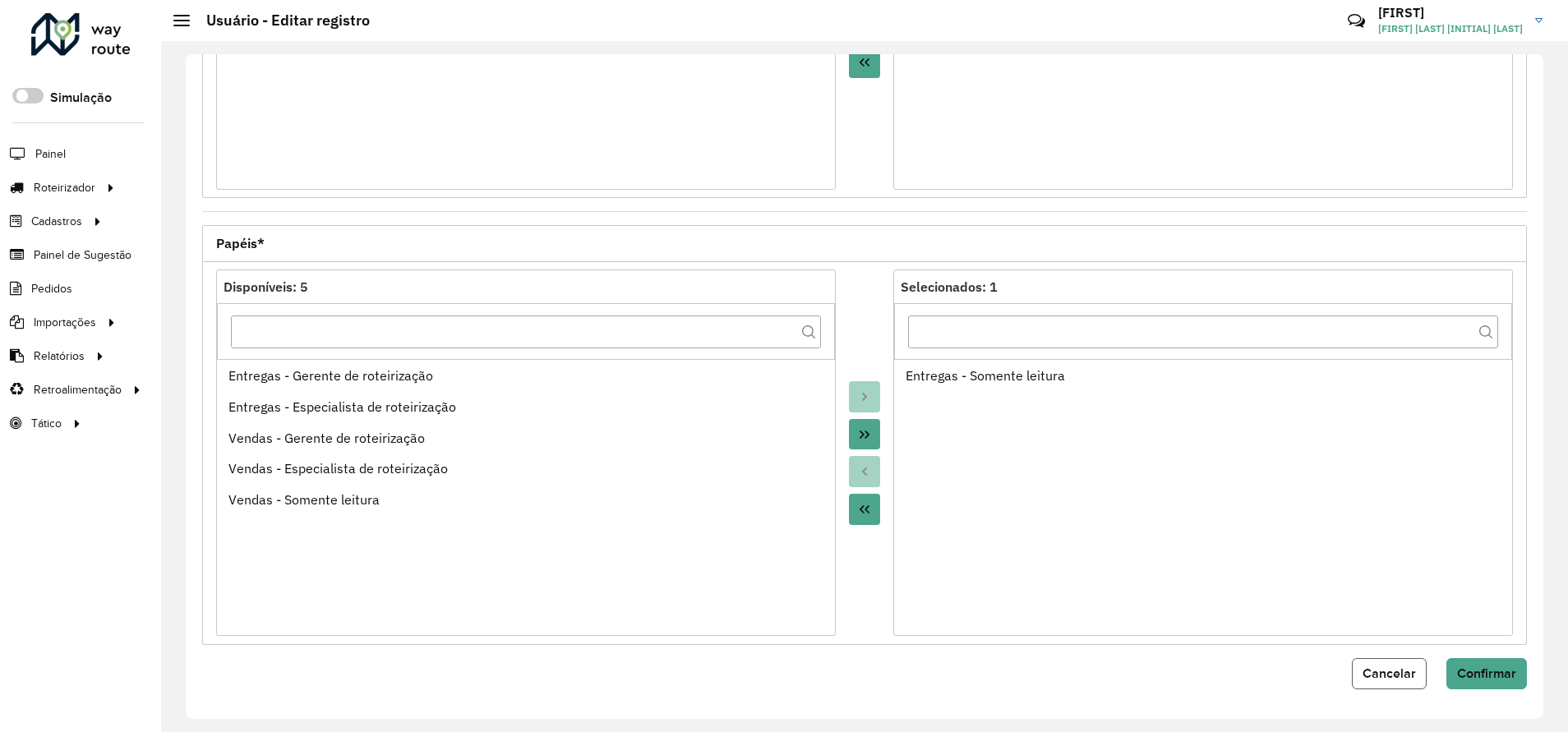click on "Cancelar" 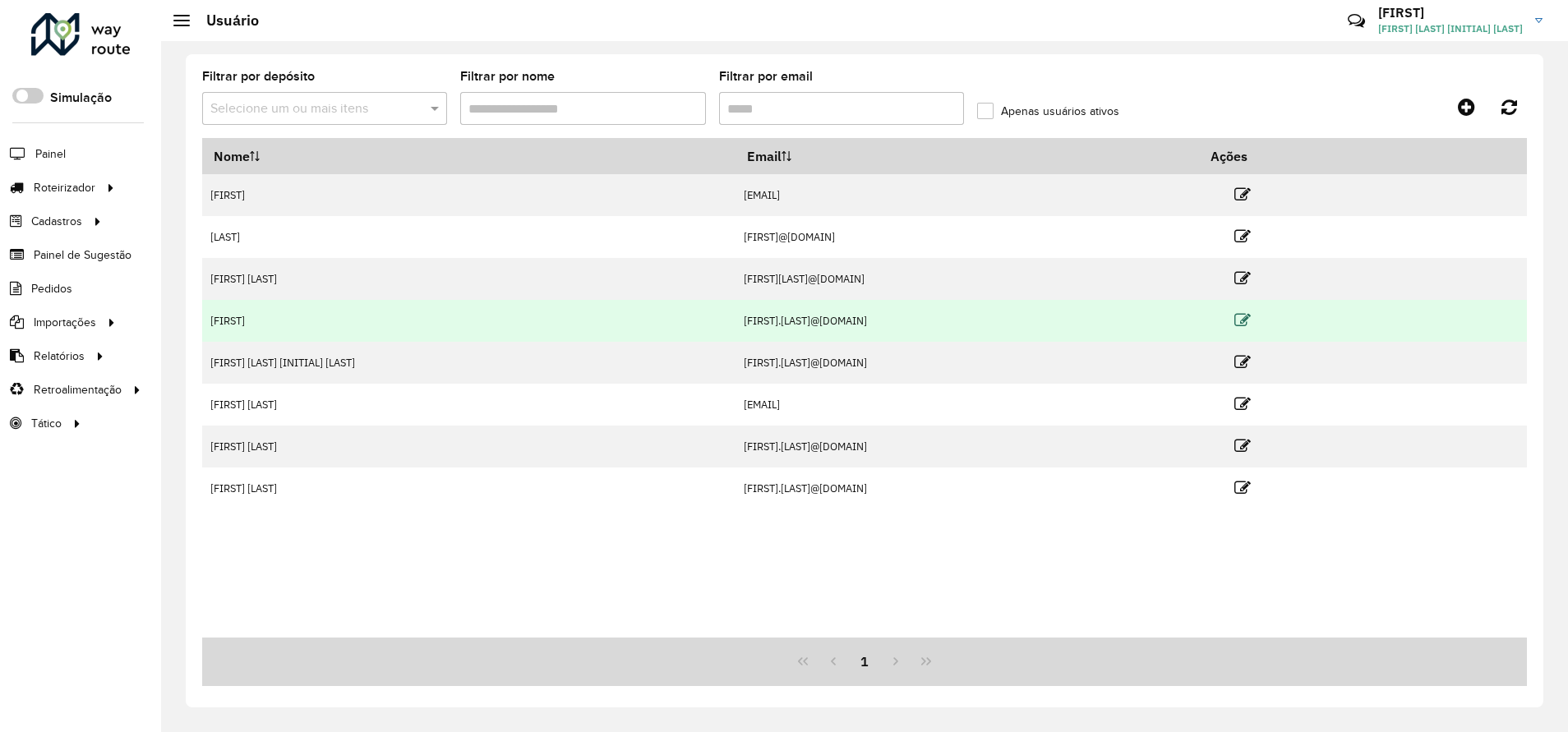 click at bounding box center [1243, 320] 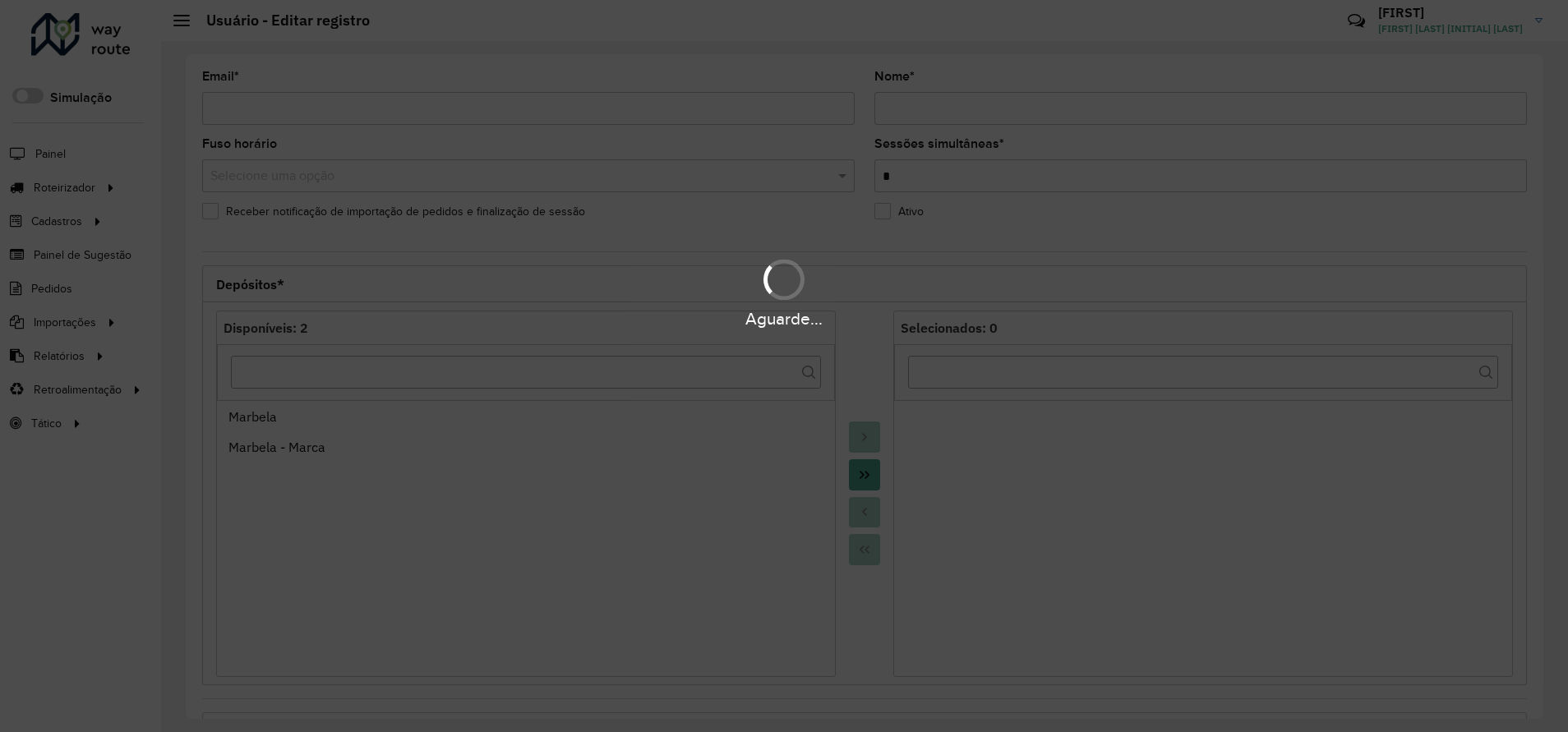 type on "**********" 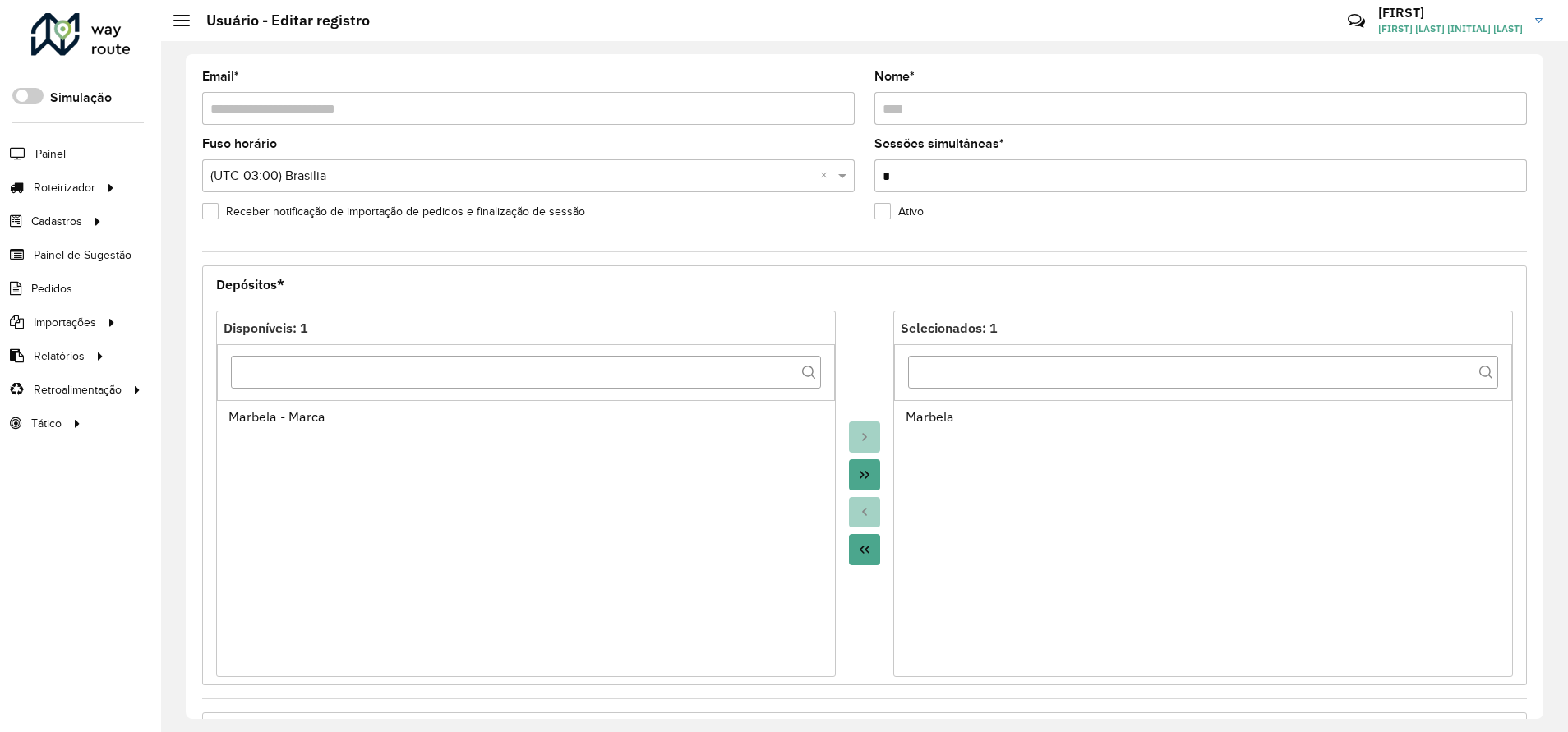 click at bounding box center (865, 550) 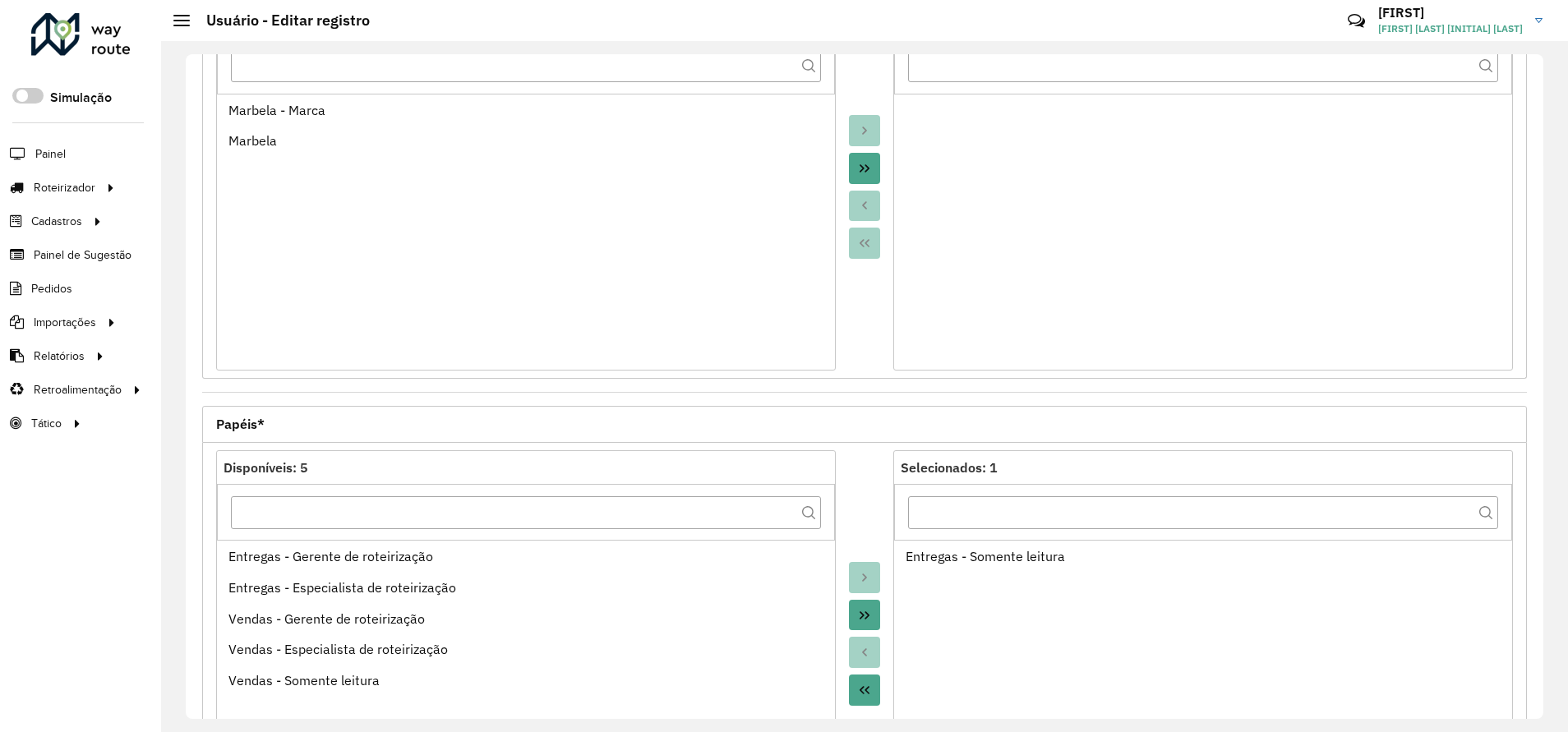 scroll, scrollTop: 487, scrollLeft: 0, axis: vertical 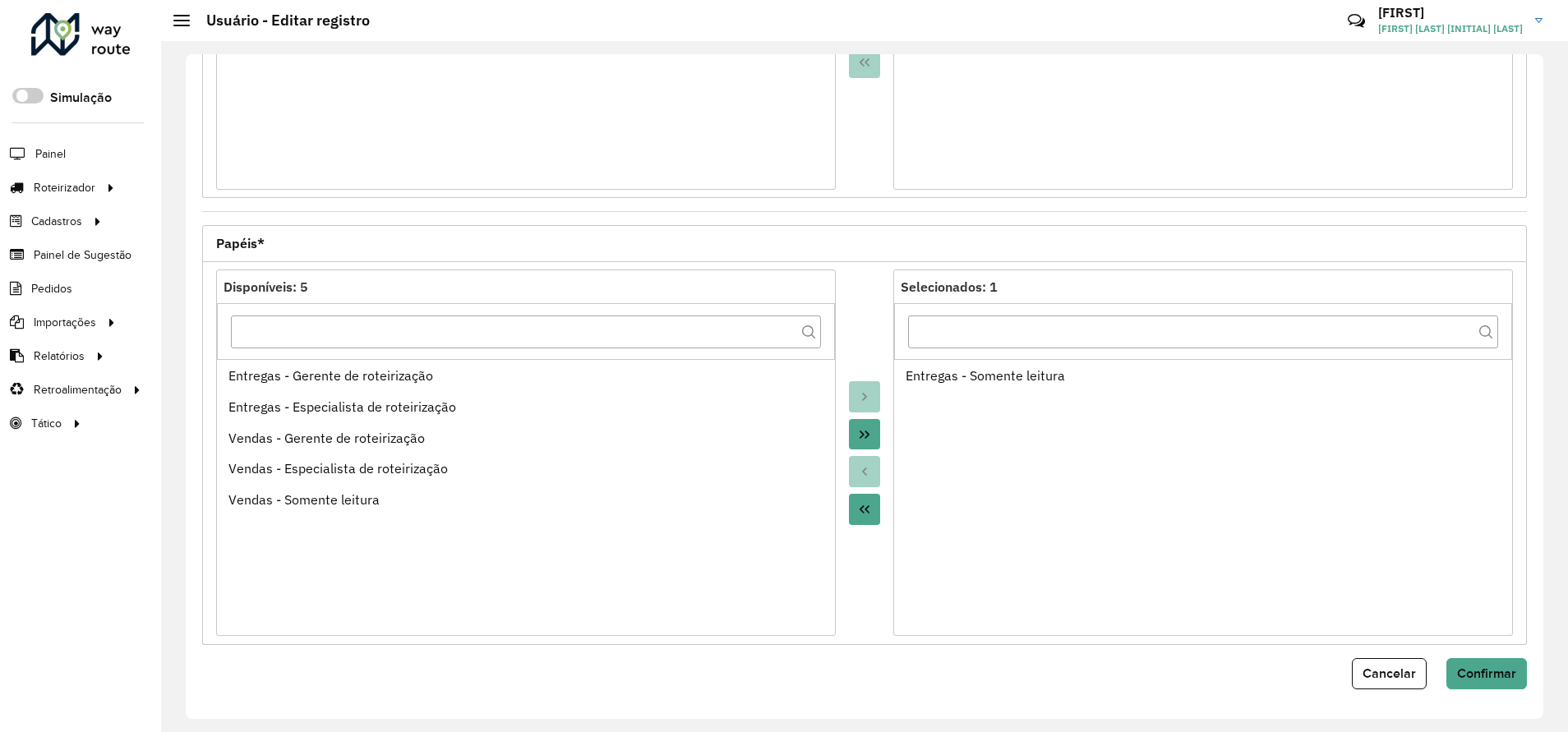 click at bounding box center [865, 509] 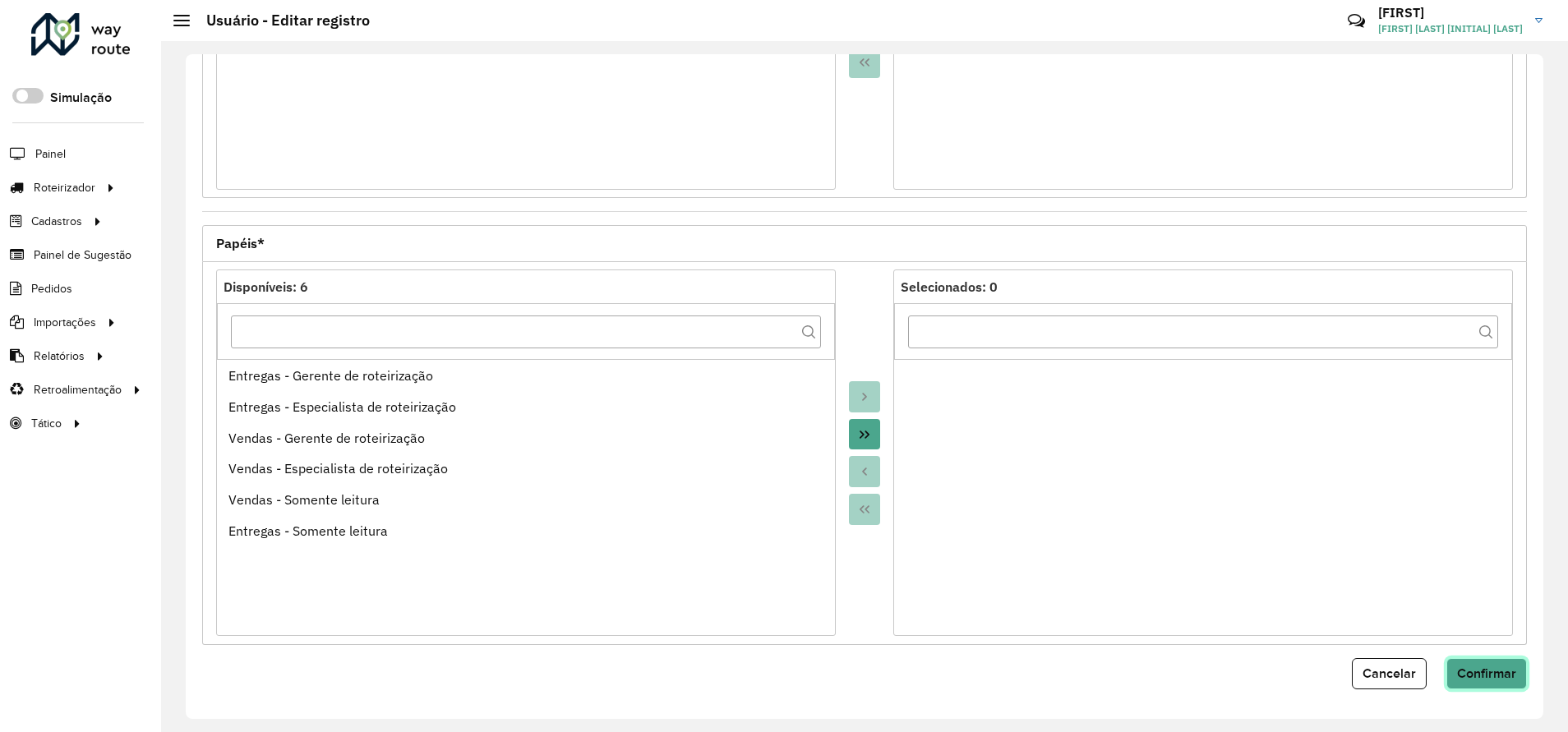 click on "Confirmar" 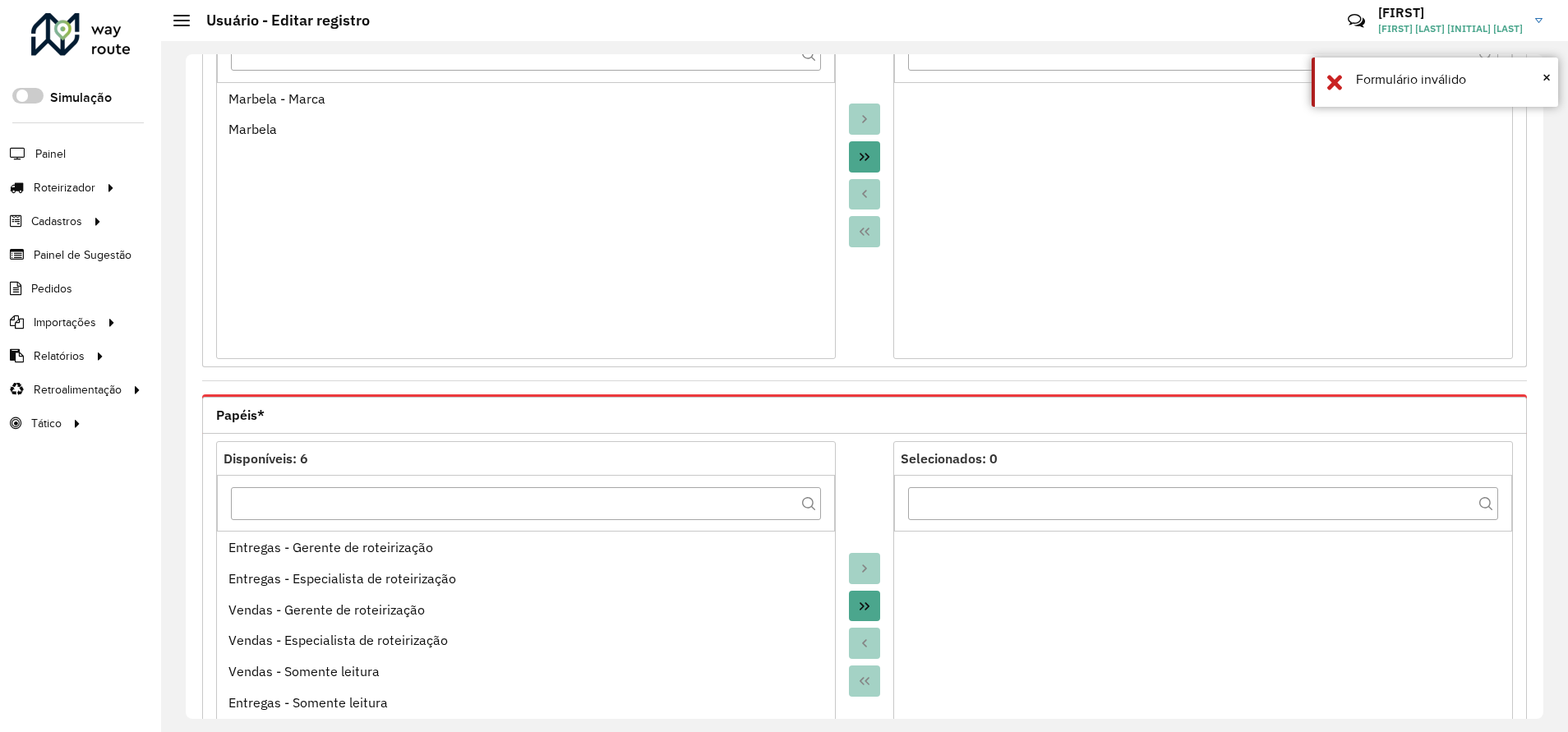 scroll, scrollTop: 241, scrollLeft: 0, axis: vertical 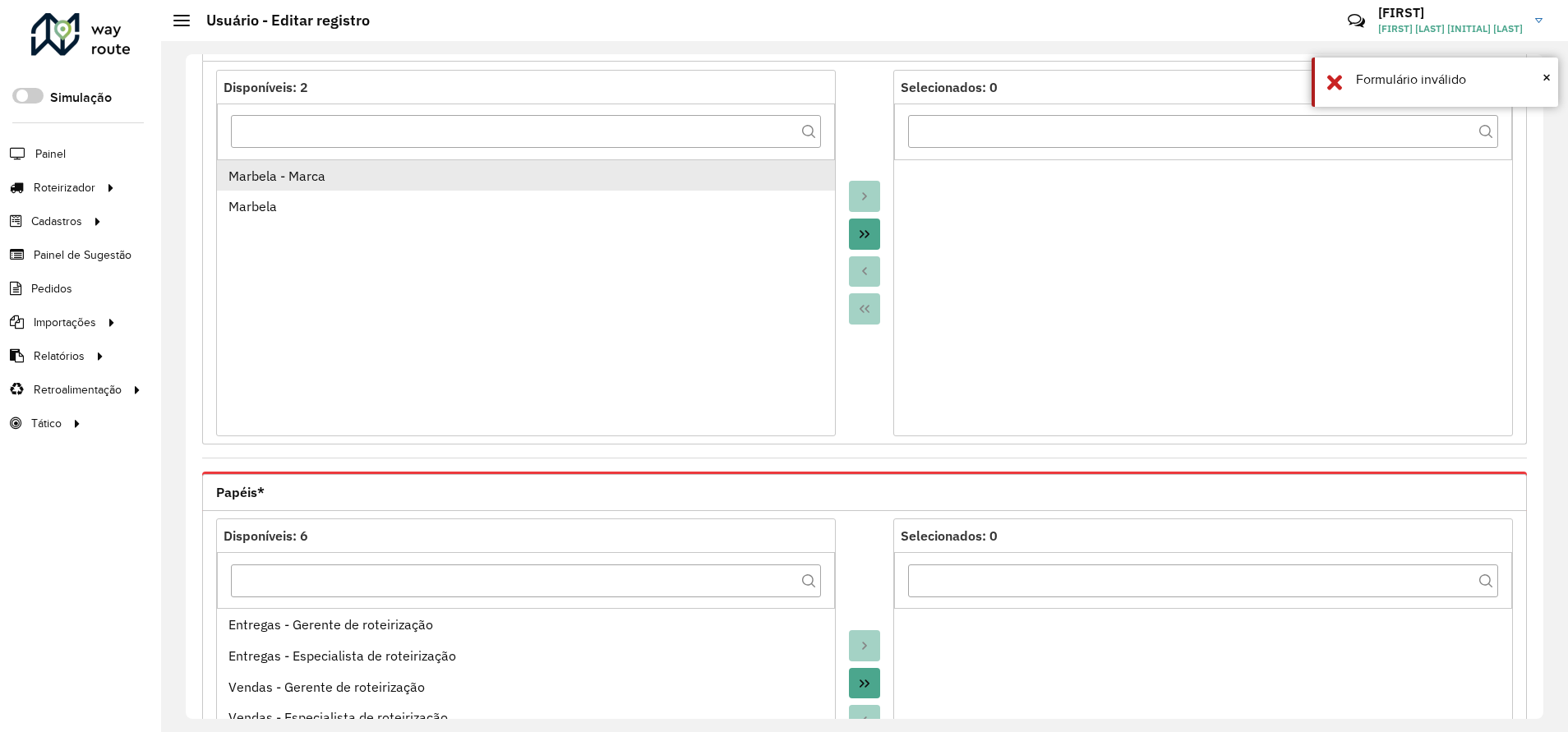 click on "Marbela - Marca" at bounding box center (526, 176) 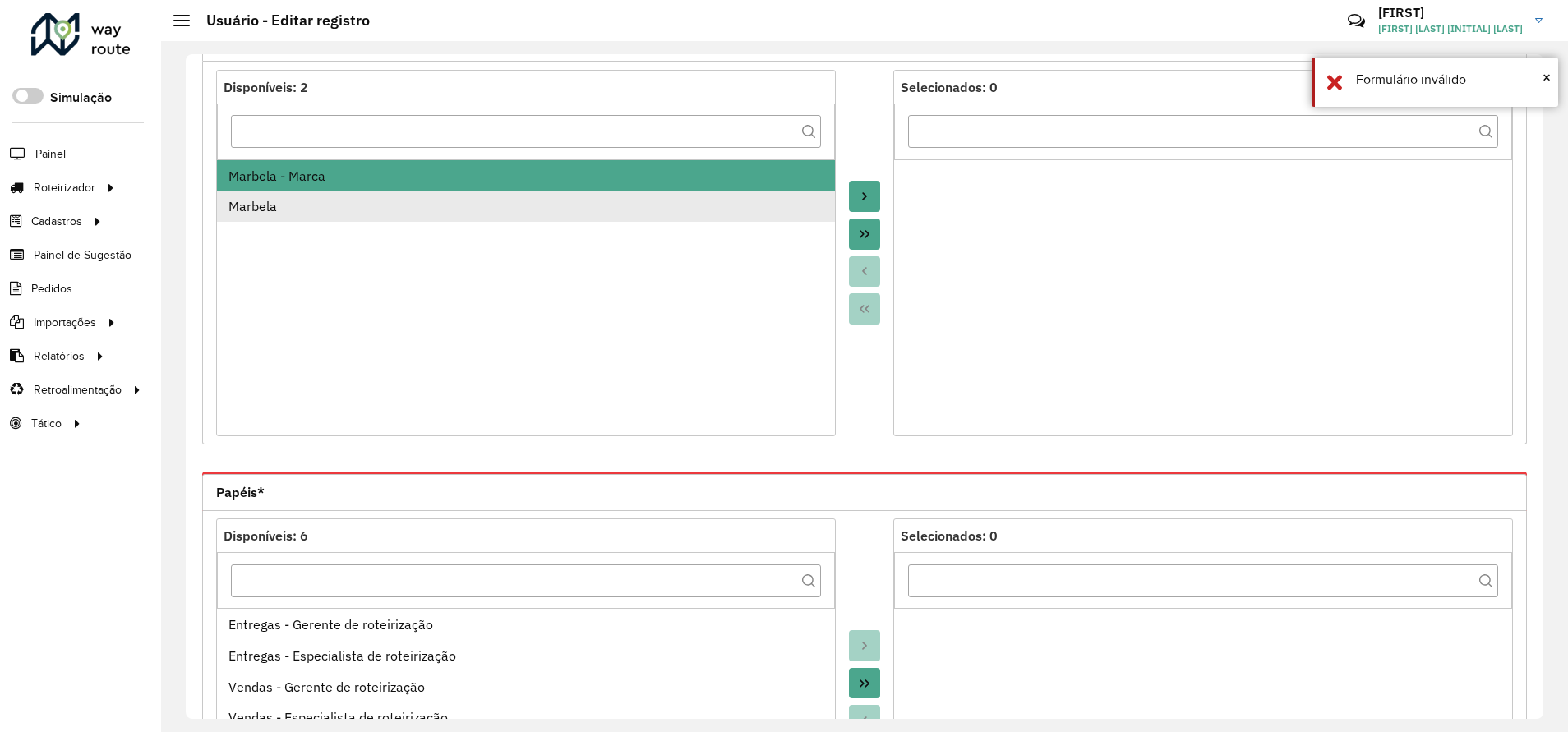 click on "Marbela" at bounding box center [526, 206] 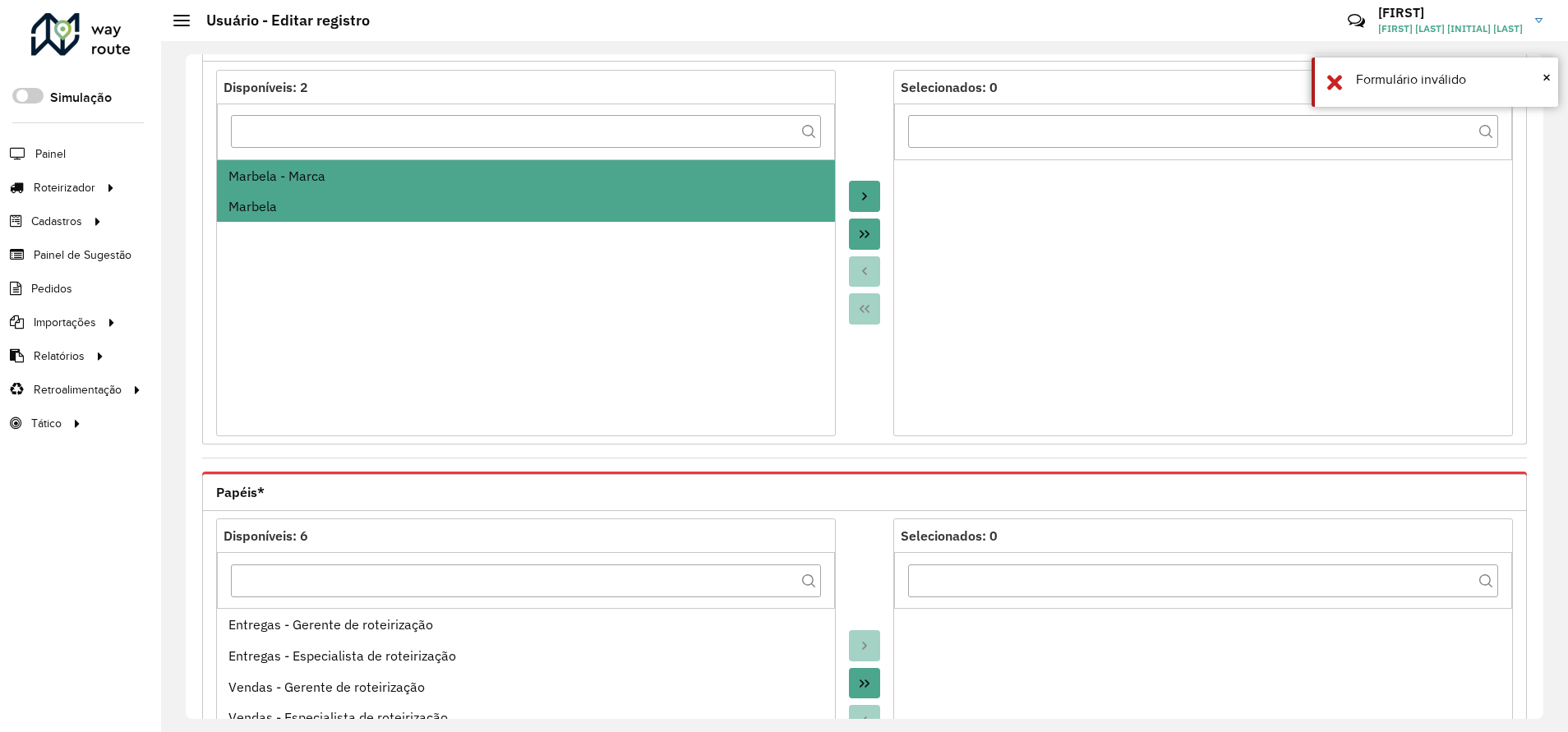click at bounding box center (865, 196) 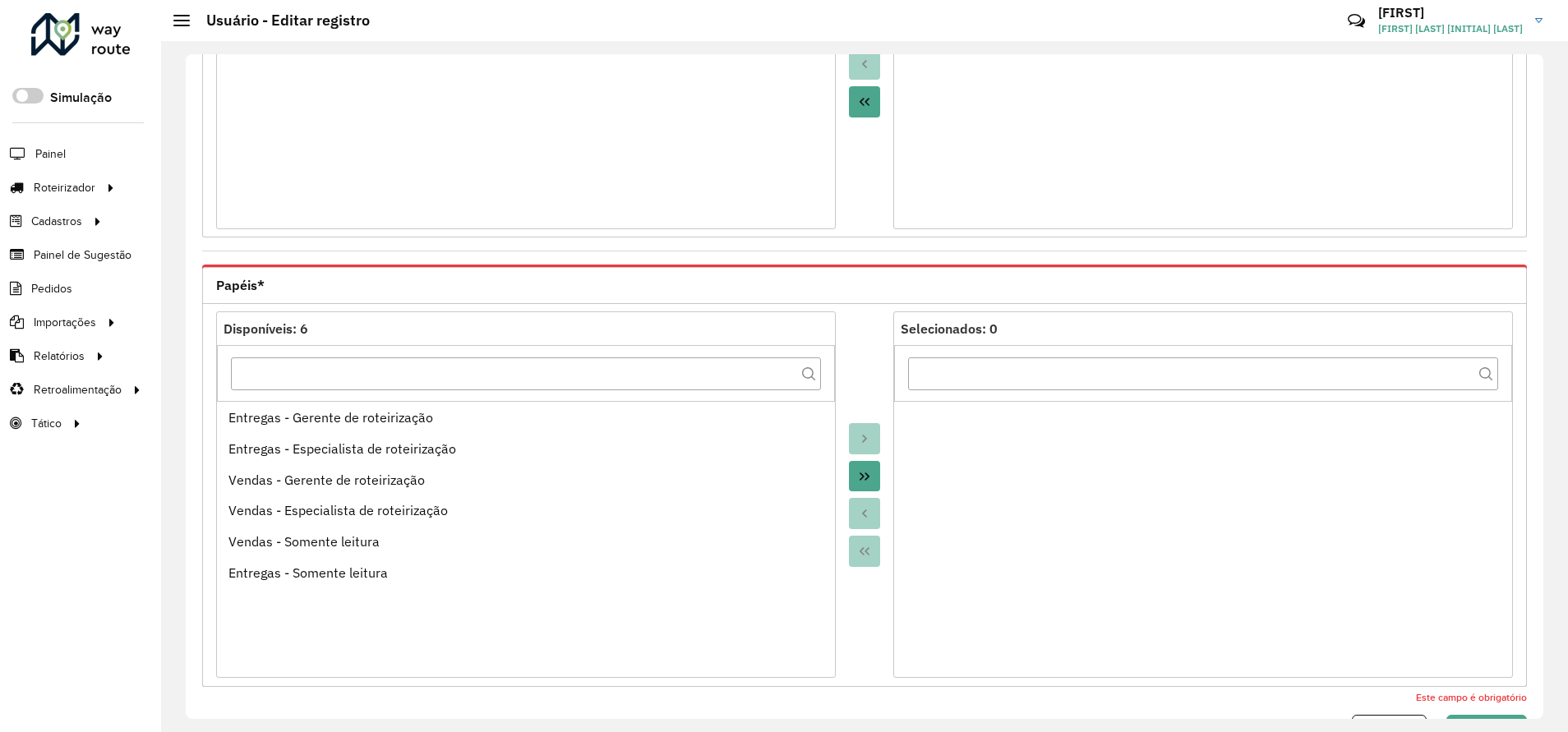 scroll, scrollTop: 504, scrollLeft: 0, axis: vertical 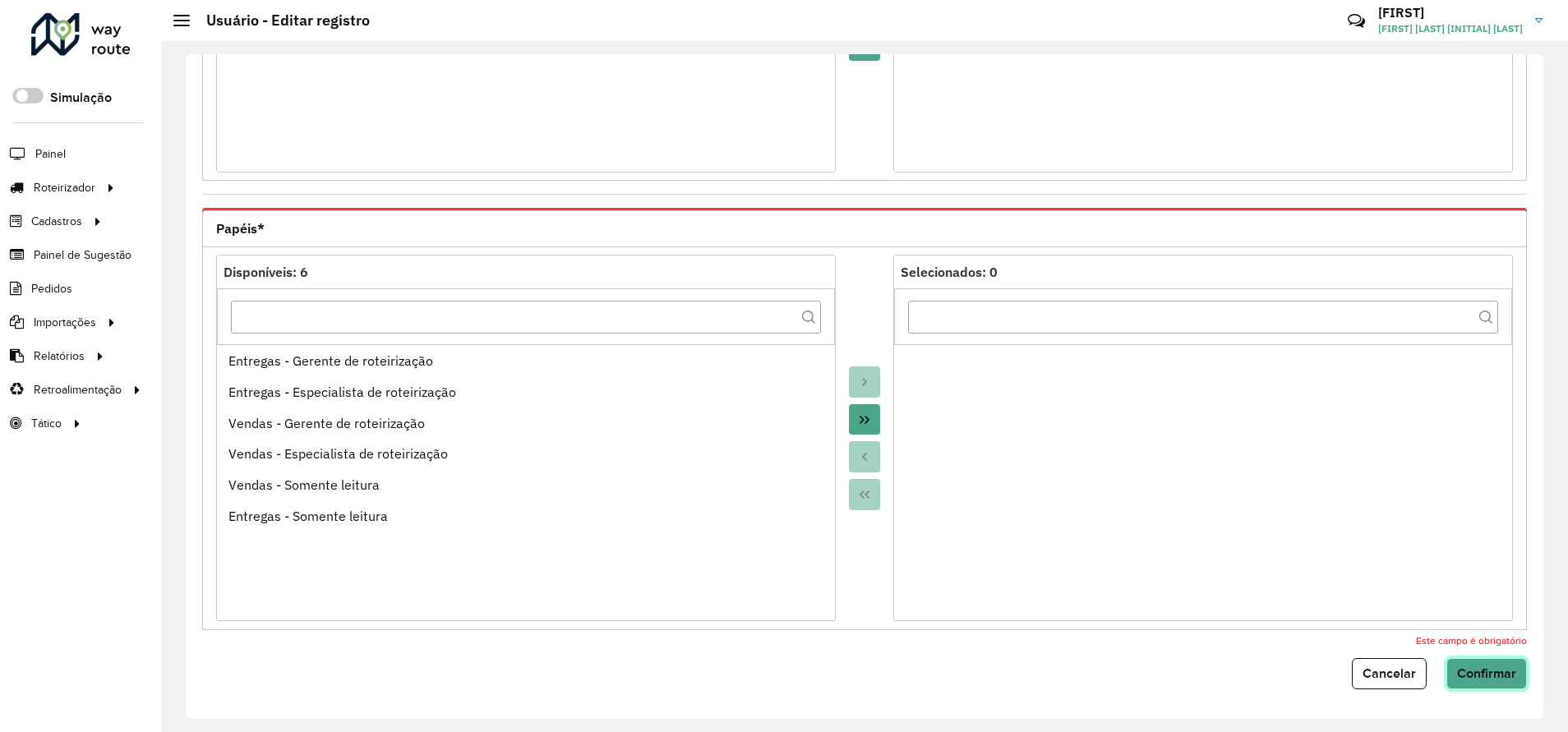 click on "Confirmar" 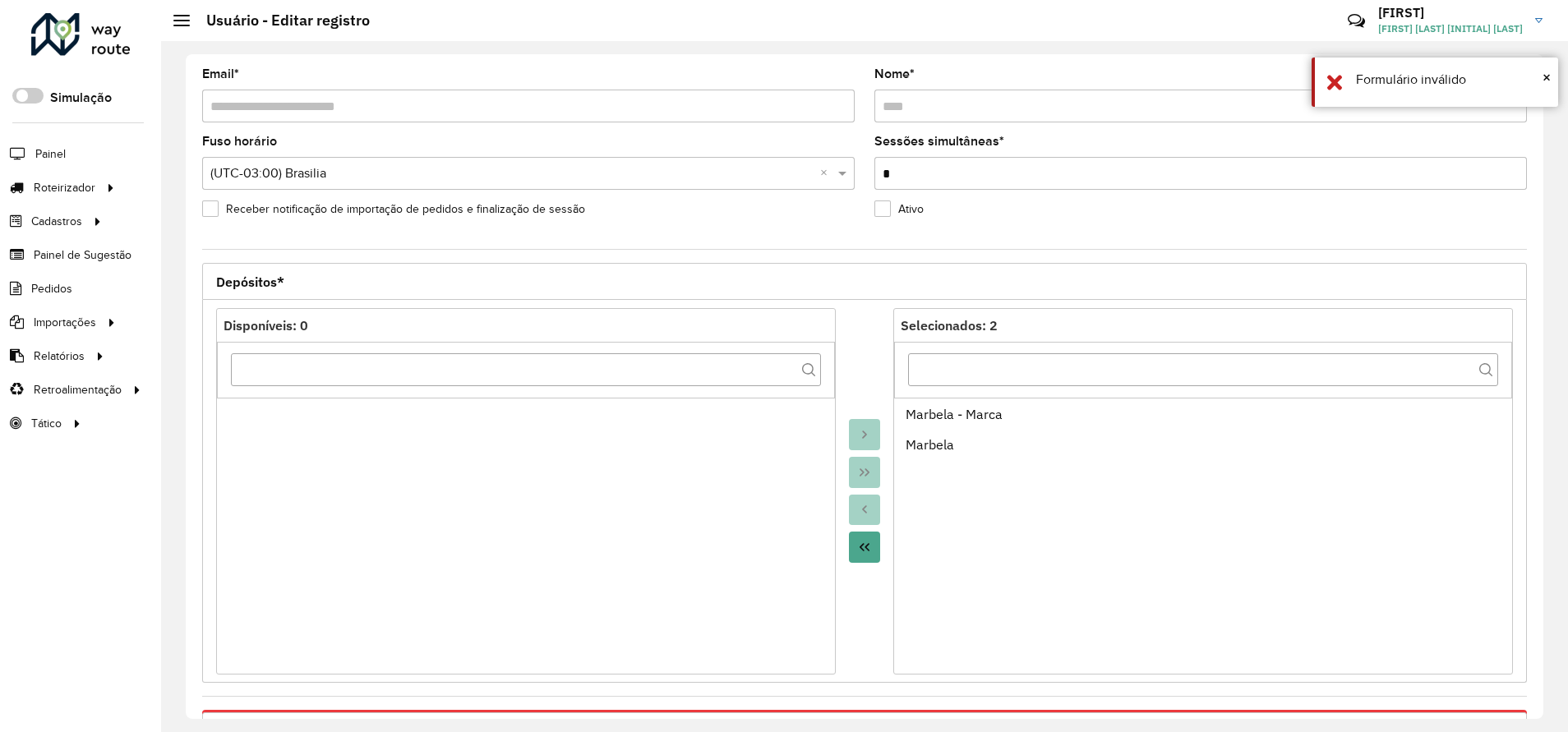 scroll, scrollTop: 0, scrollLeft: 0, axis: both 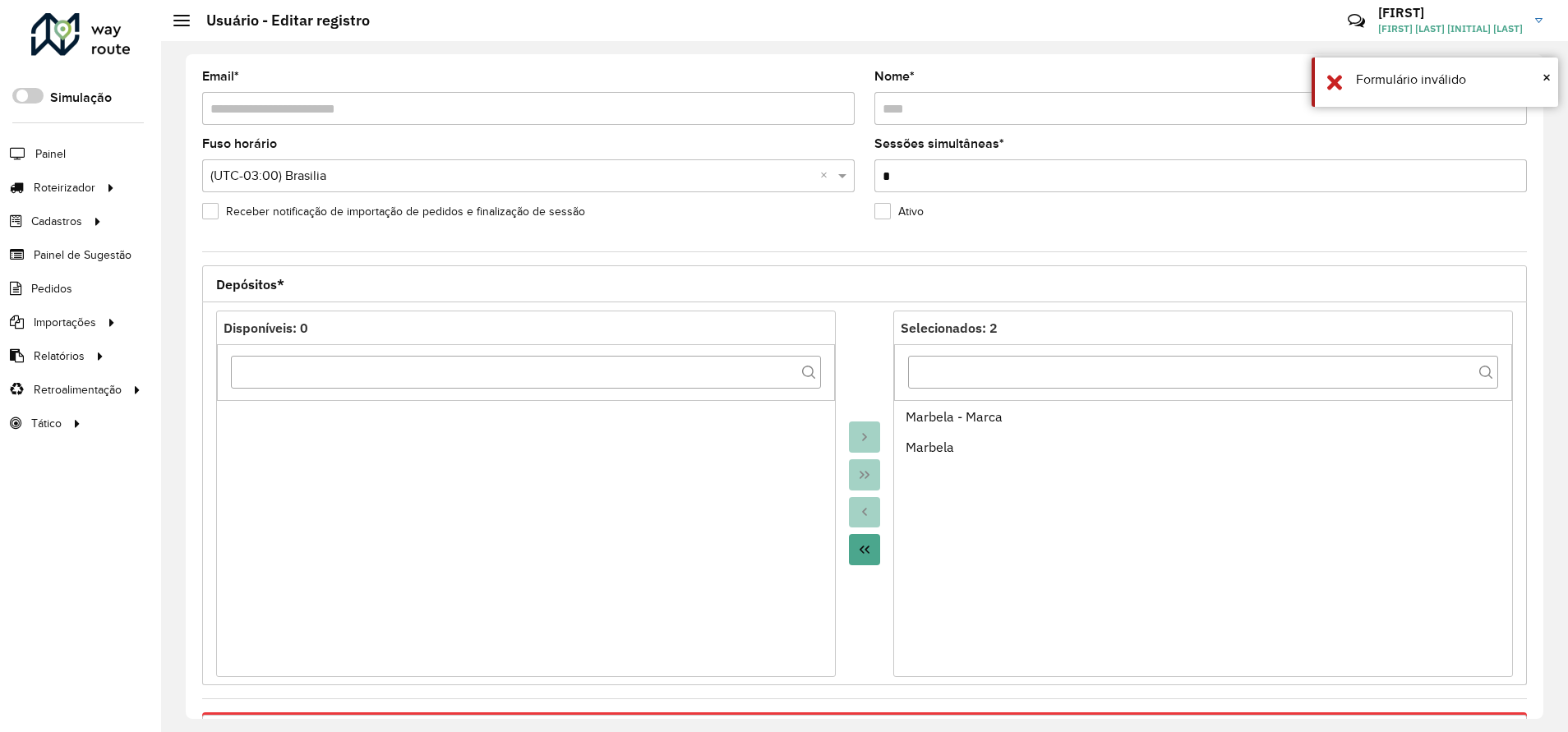 click on "Ativo" 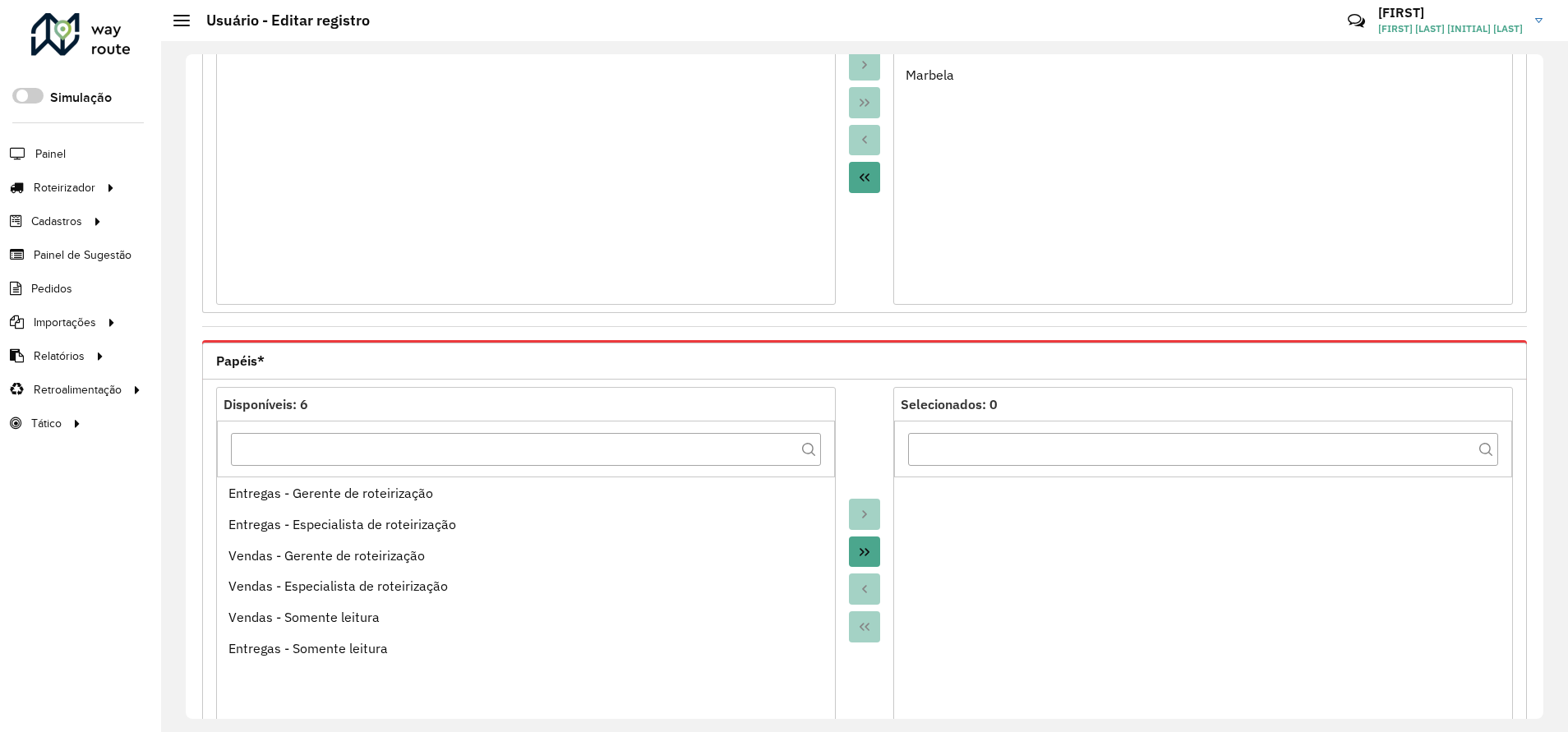 scroll, scrollTop: 504, scrollLeft: 0, axis: vertical 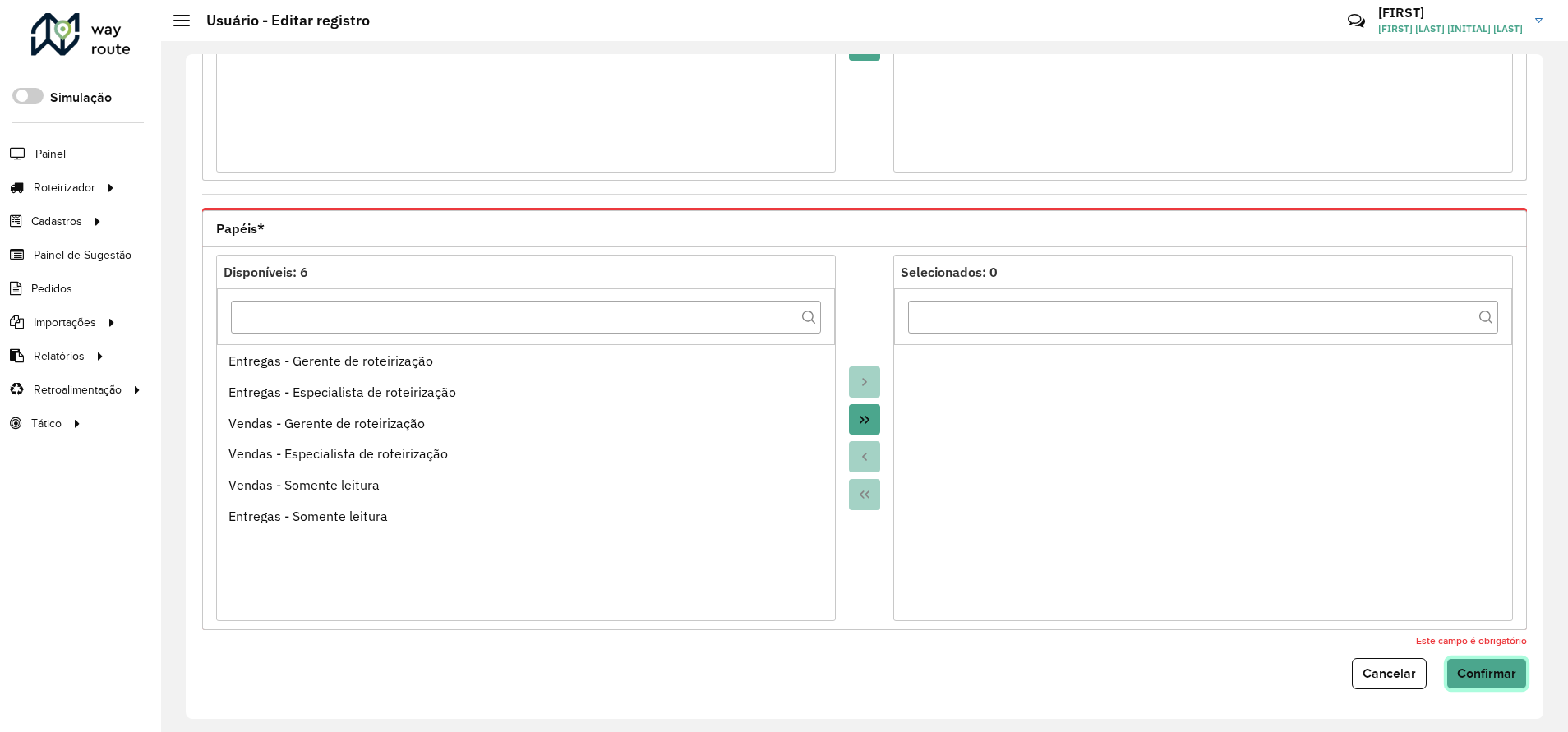 click on "Confirmar" 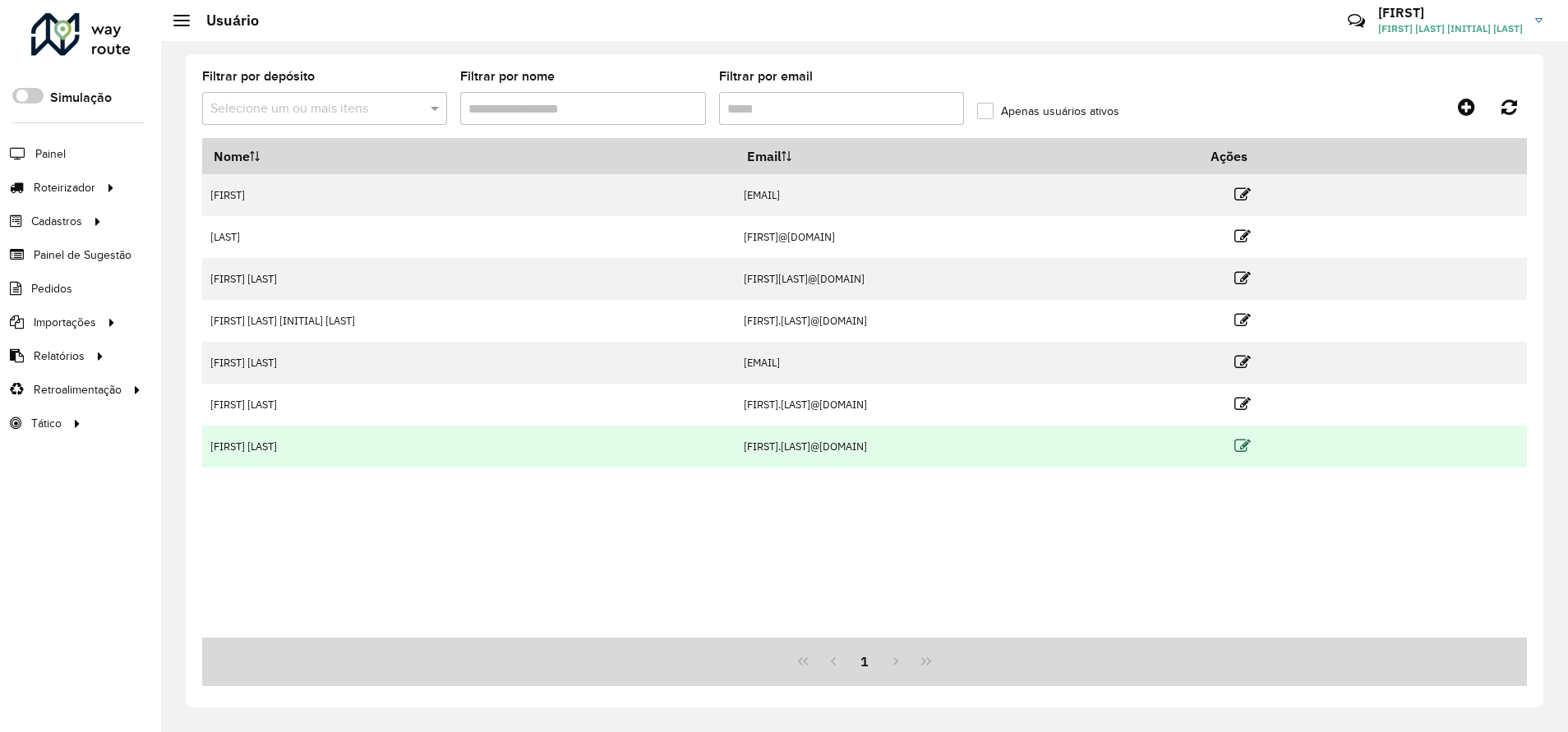 click at bounding box center [1243, 446] 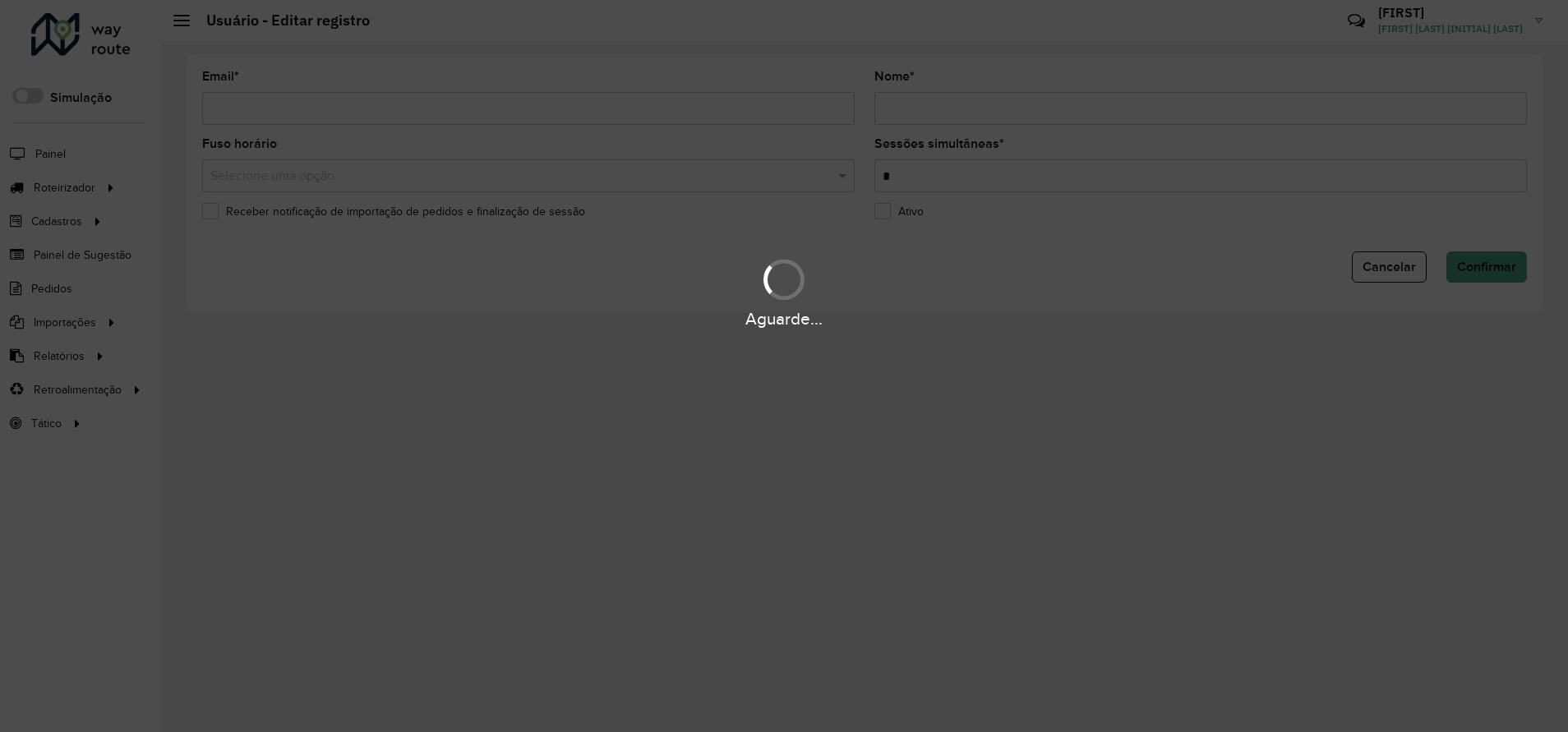 type on "**********" 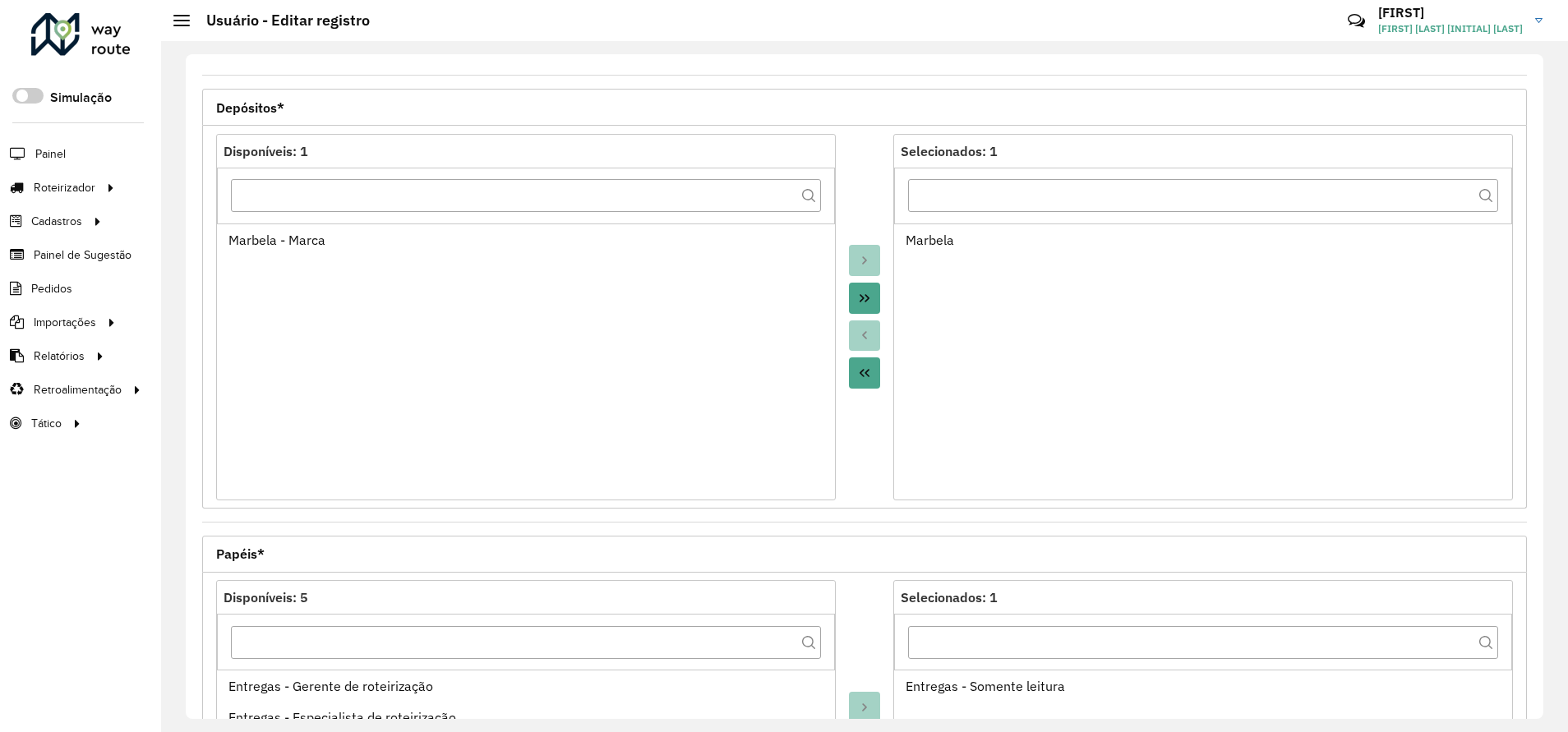 scroll, scrollTop: 487, scrollLeft: 0, axis: vertical 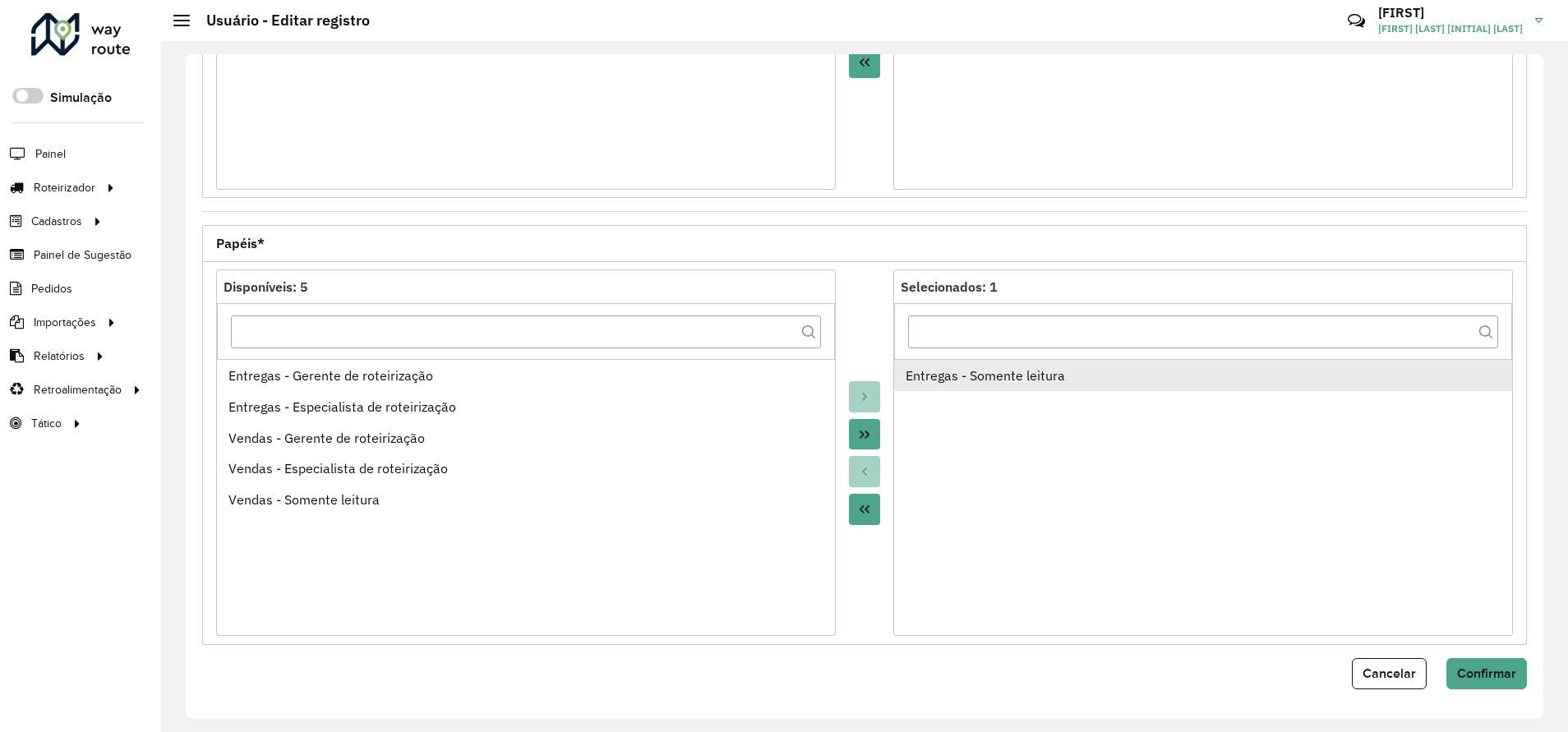click on "Entregas - Somente leitura" at bounding box center [1203, 375] 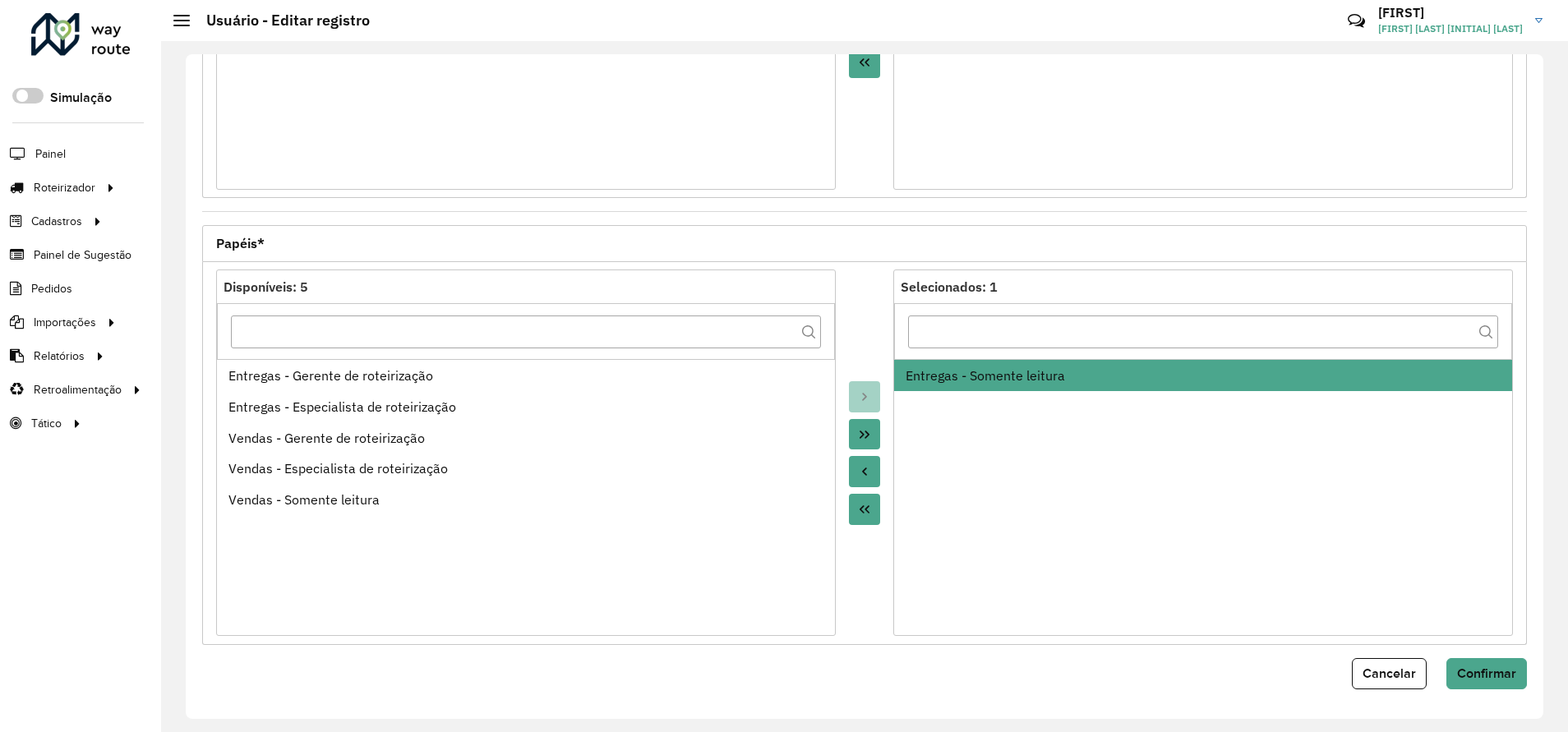 drag, startPoint x: 864, startPoint y: 466, endPoint x: 862, endPoint y: 445, distance: 21.095023 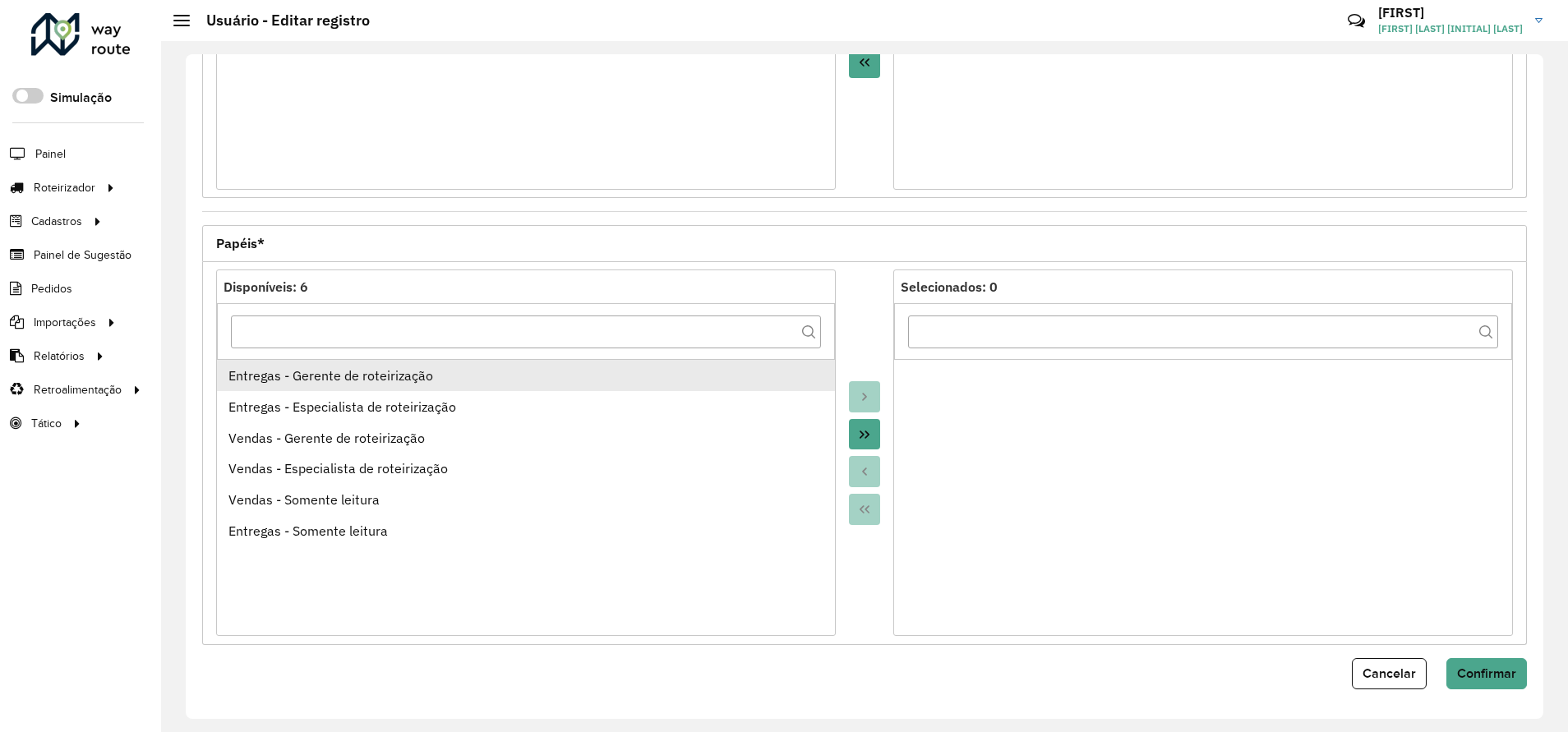 click on "Entregas - Gerente de roteirização" at bounding box center (526, 375) 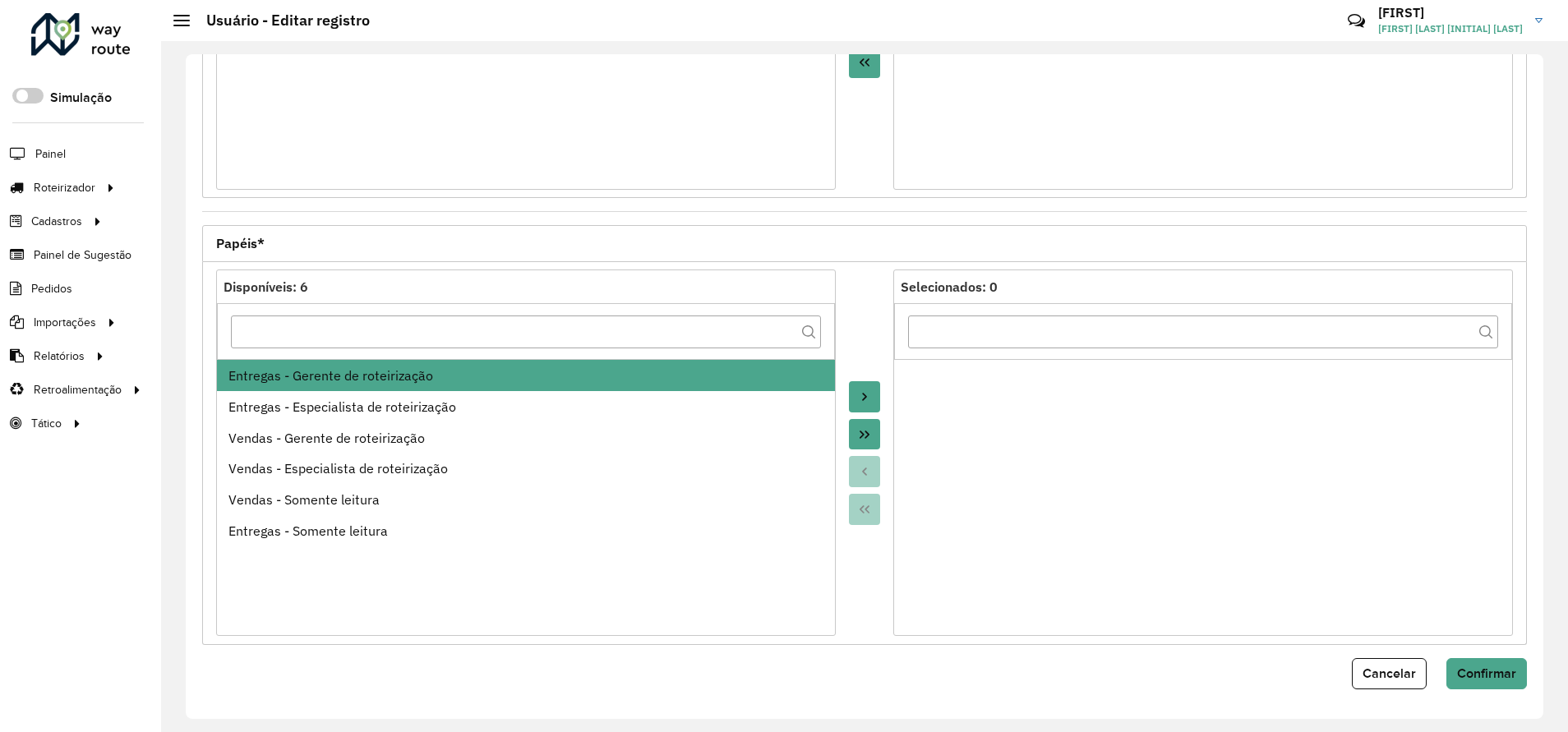 click at bounding box center (865, 397) 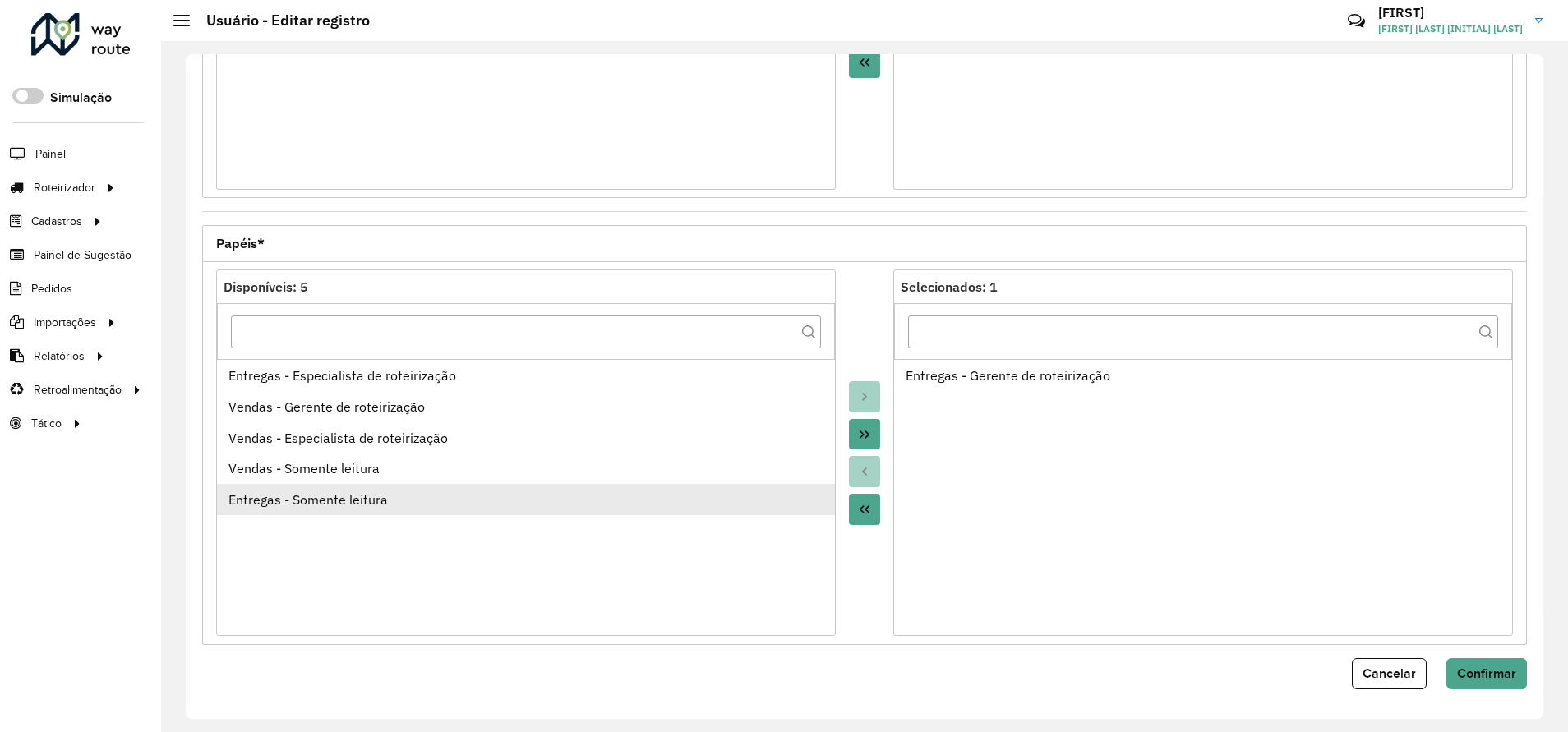 click on "Entregas - Somente leitura" at bounding box center (526, 500) 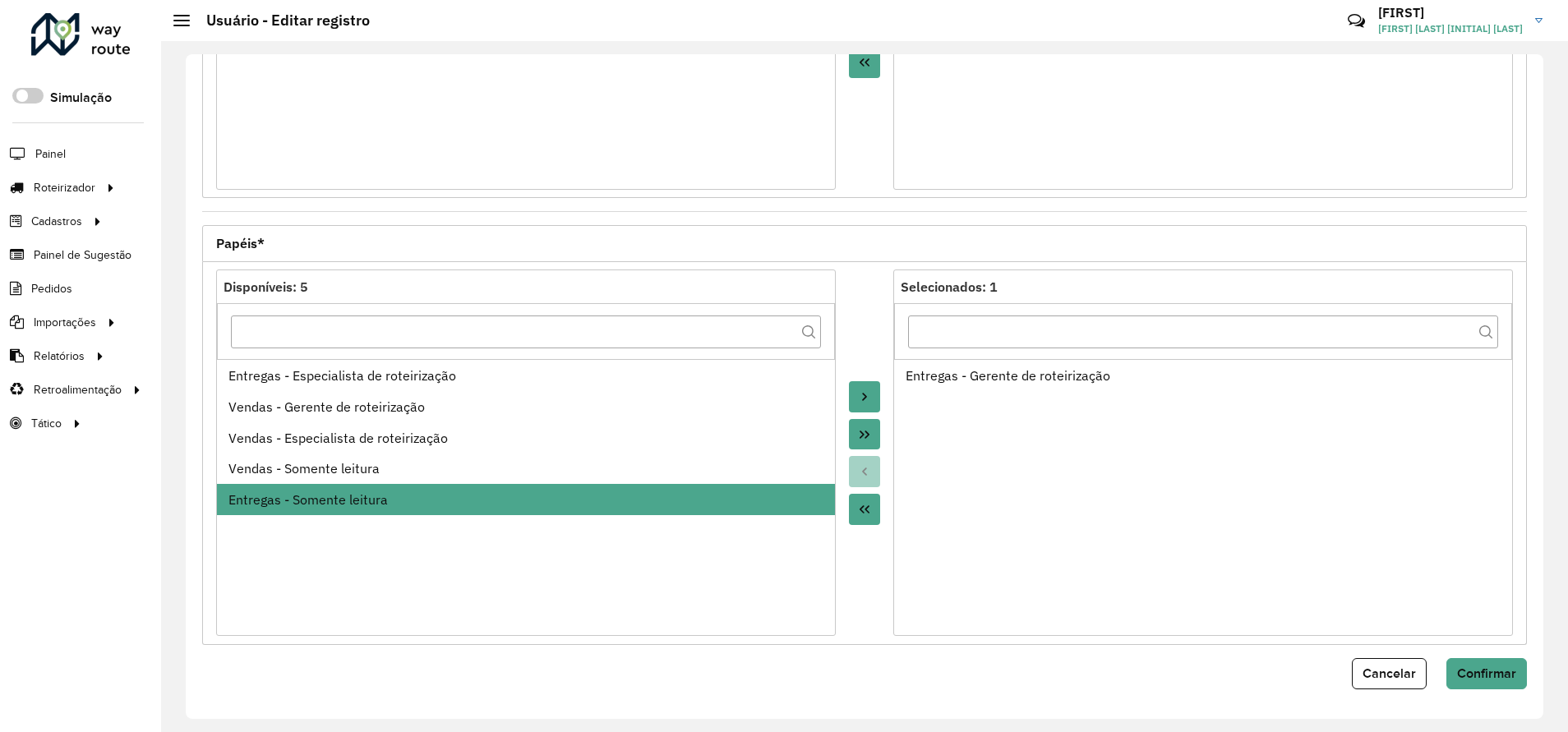 click 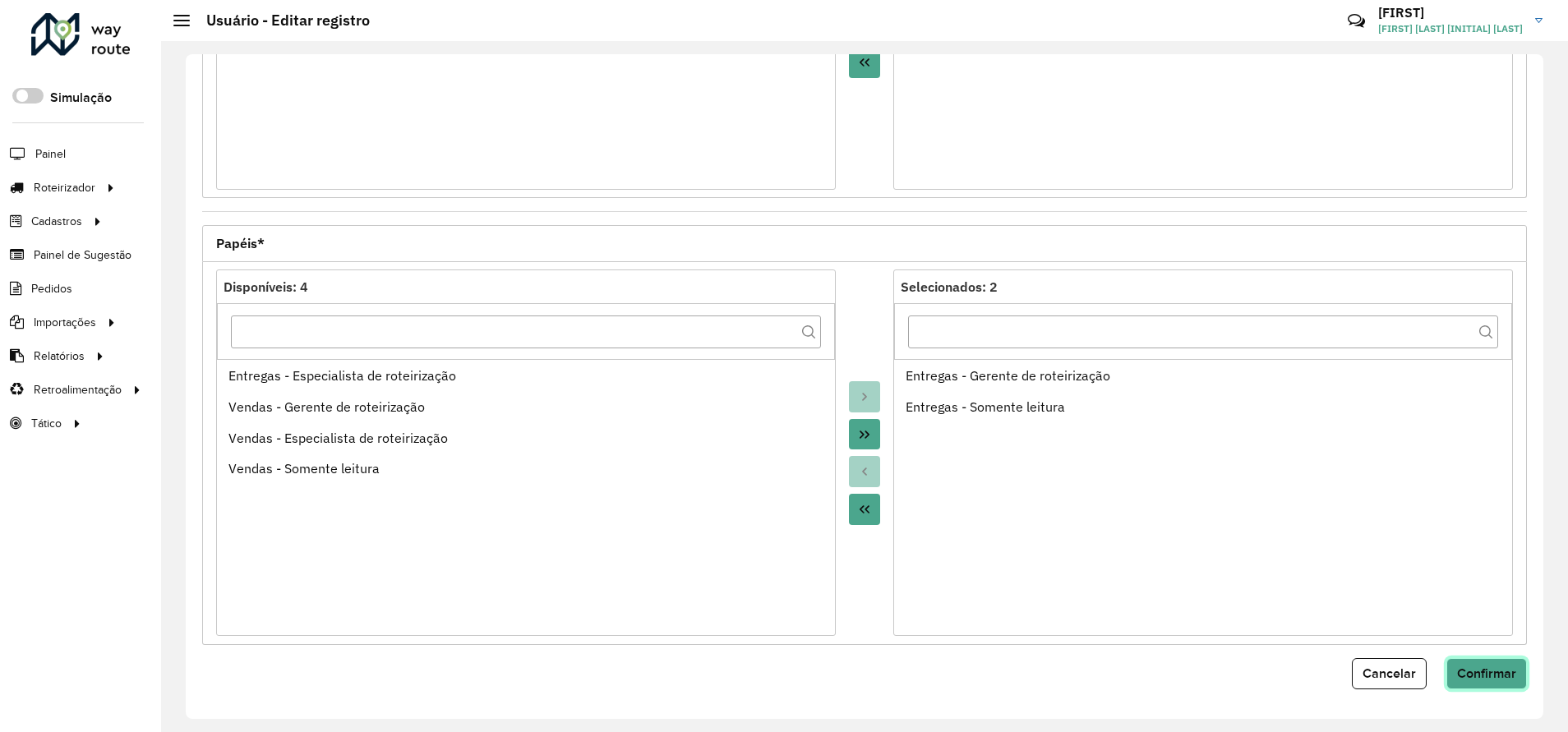 drag, startPoint x: 1464, startPoint y: 665, endPoint x: 1453, endPoint y: 669, distance: 11.7047 